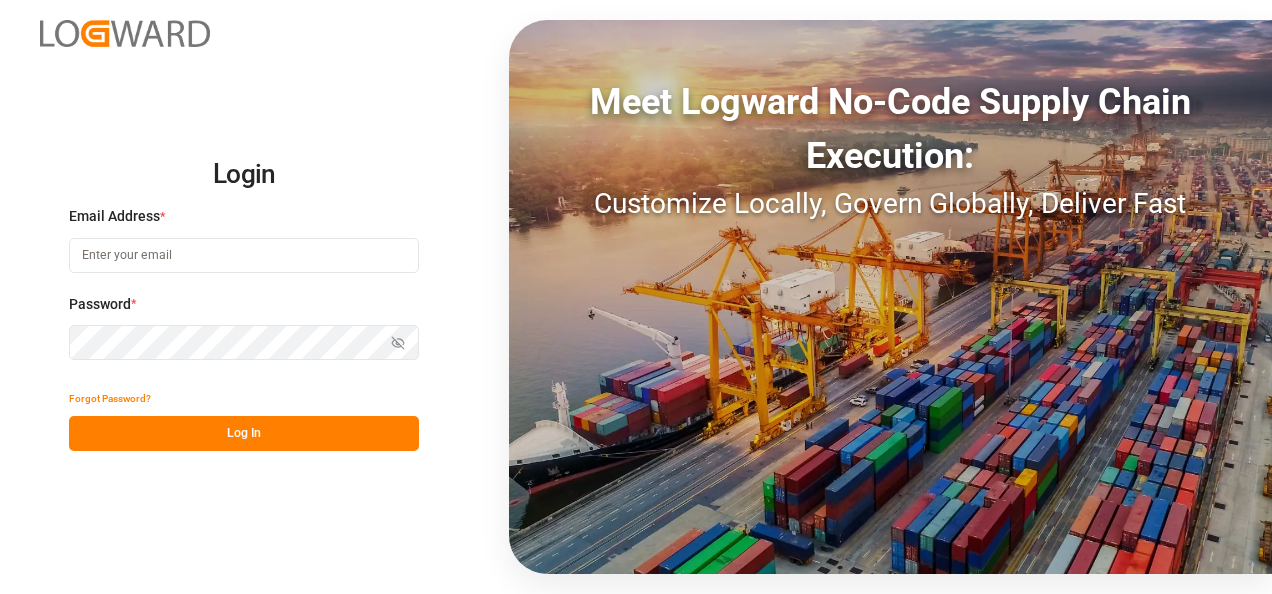 scroll, scrollTop: 0, scrollLeft: 0, axis: both 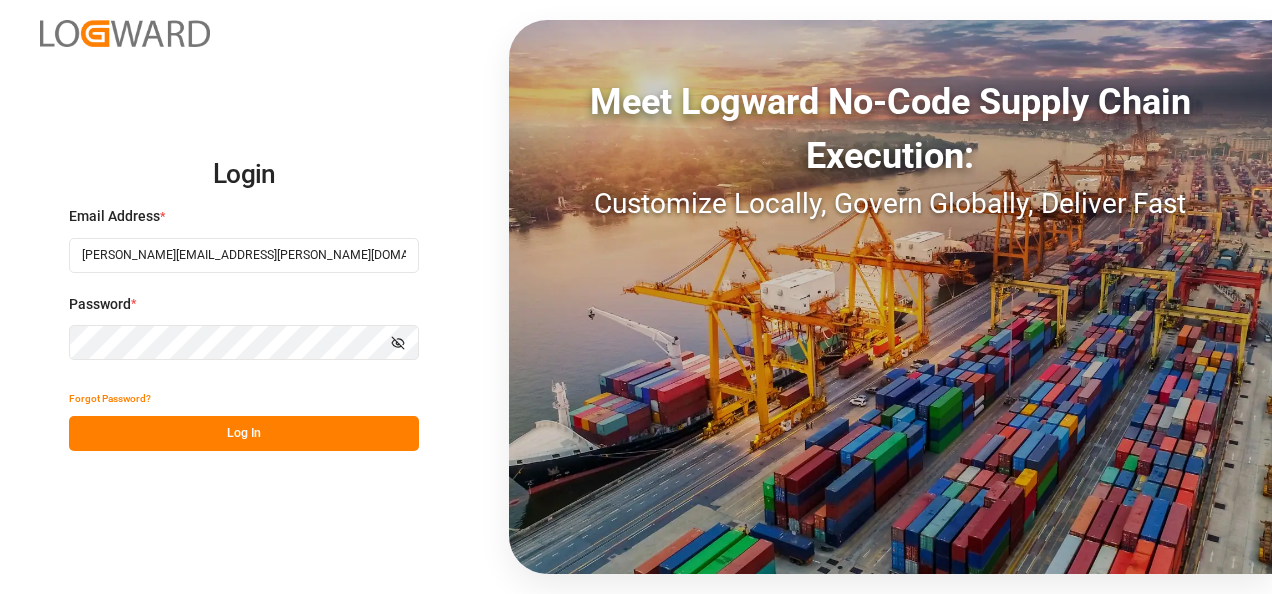 click on "Log In" at bounding box center (244, 433) 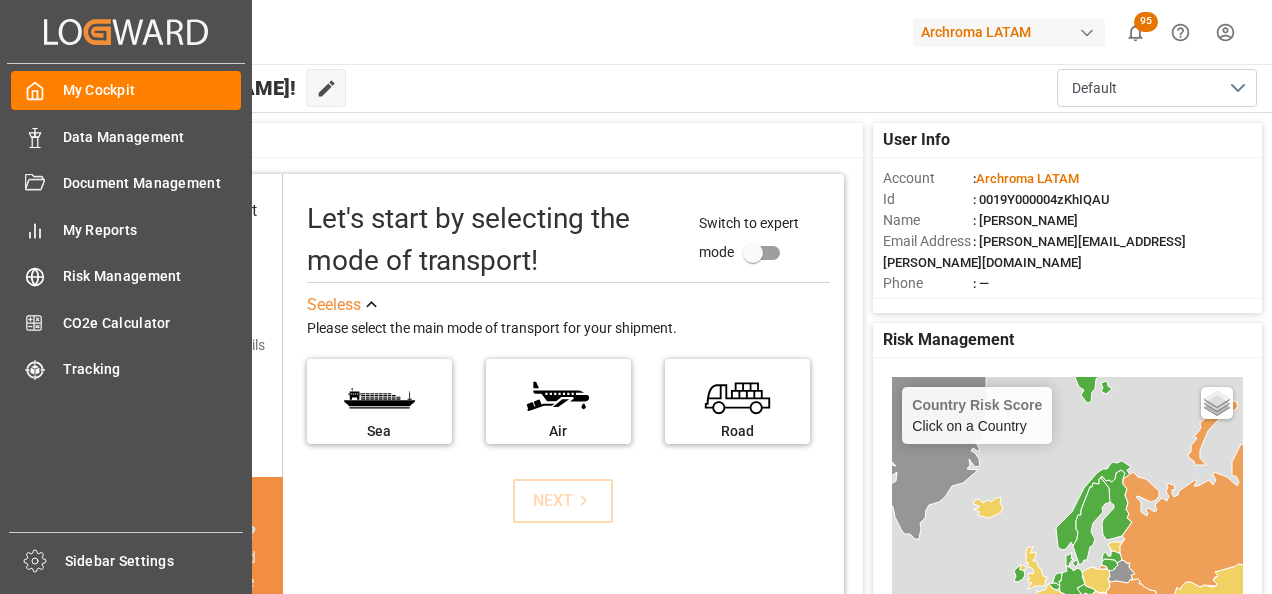 click on "Data Management Data Management" at bounding box center (126, 136) 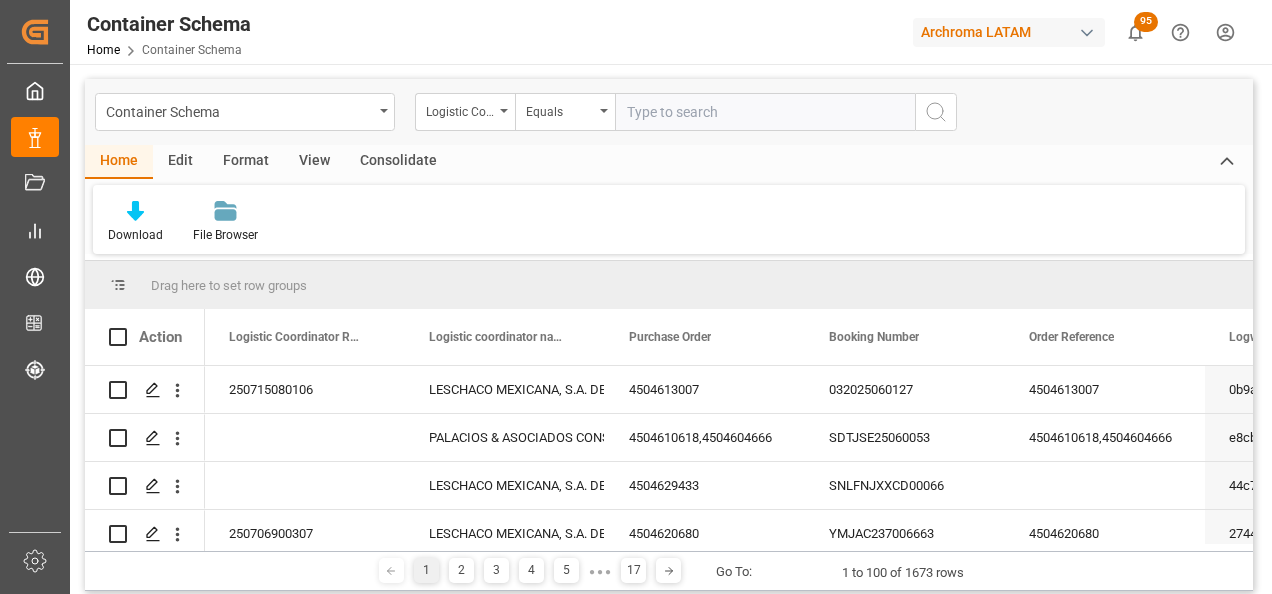 click on "Container Schema" at bounding box center (245, 112) 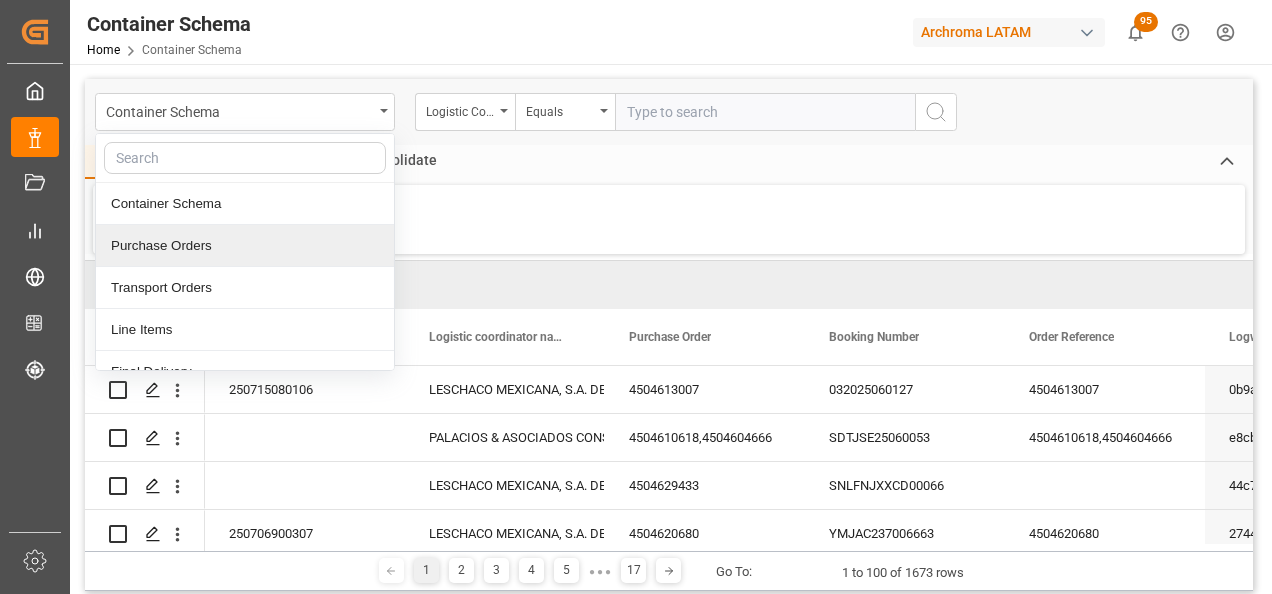 click on "Purchase Orders" at bounding box center [245, 246] 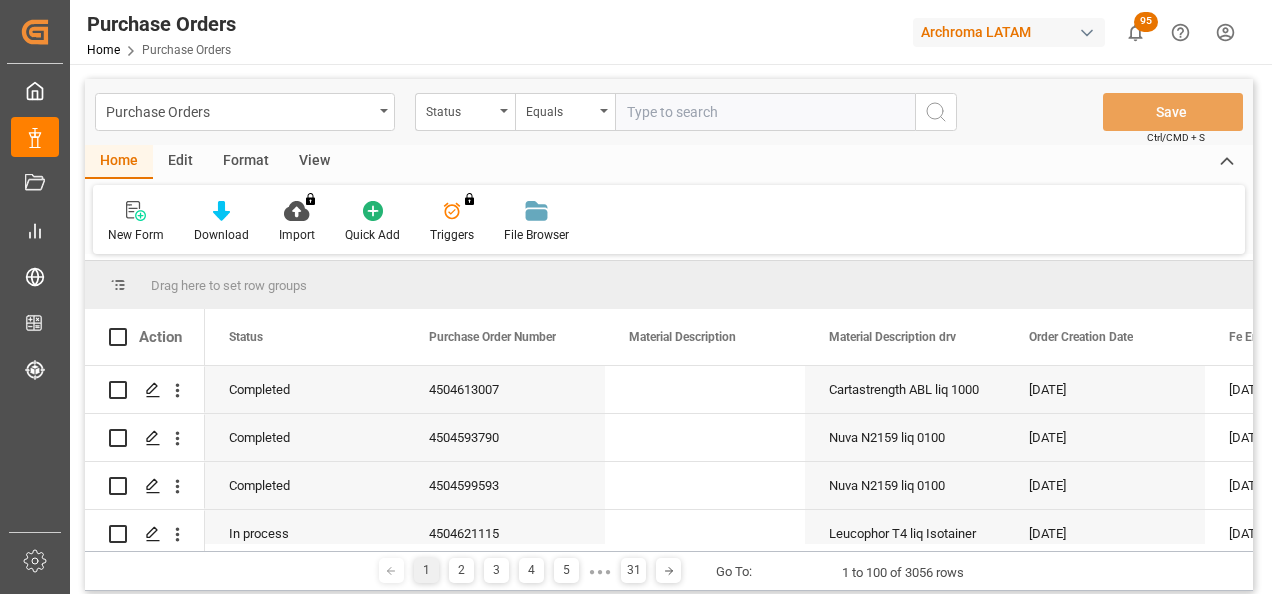 click on "Status" at bounding box center (465, 112) 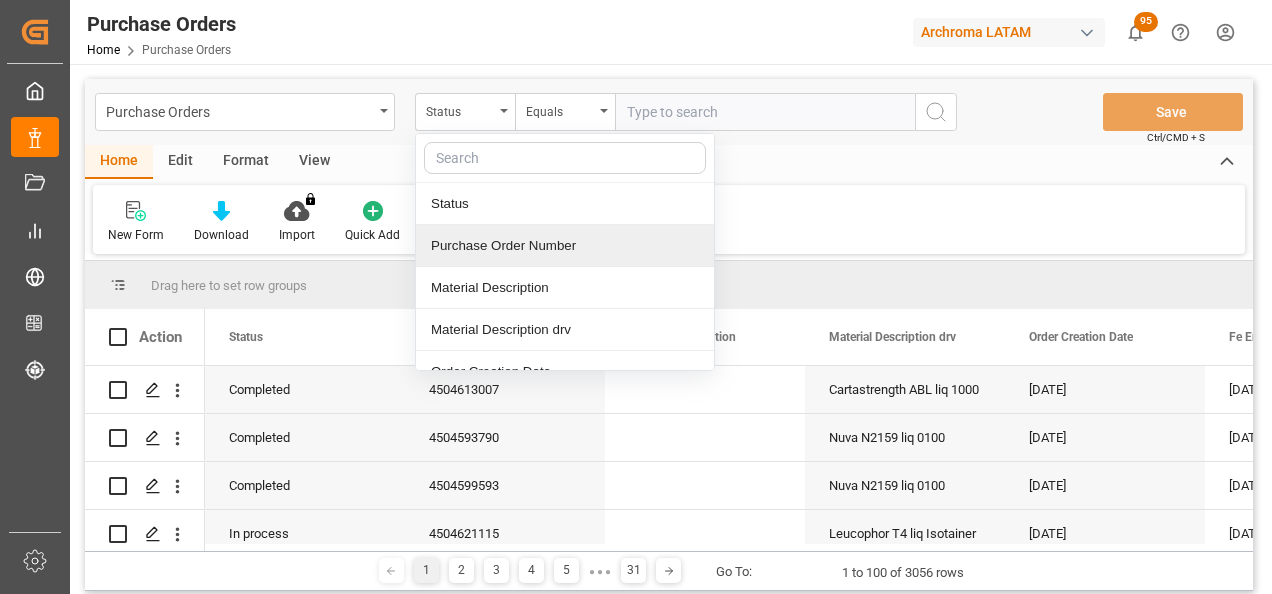 click on "Purchase Order Number" at bounding box center [565, 246] 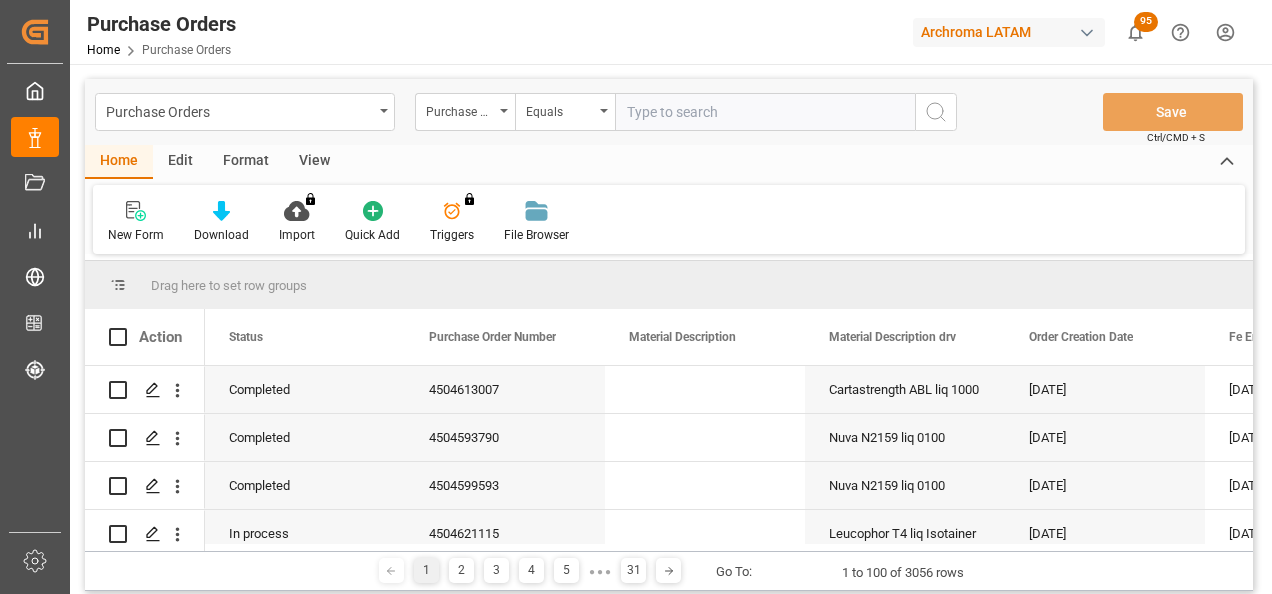 click at bounding box center (765, 112) 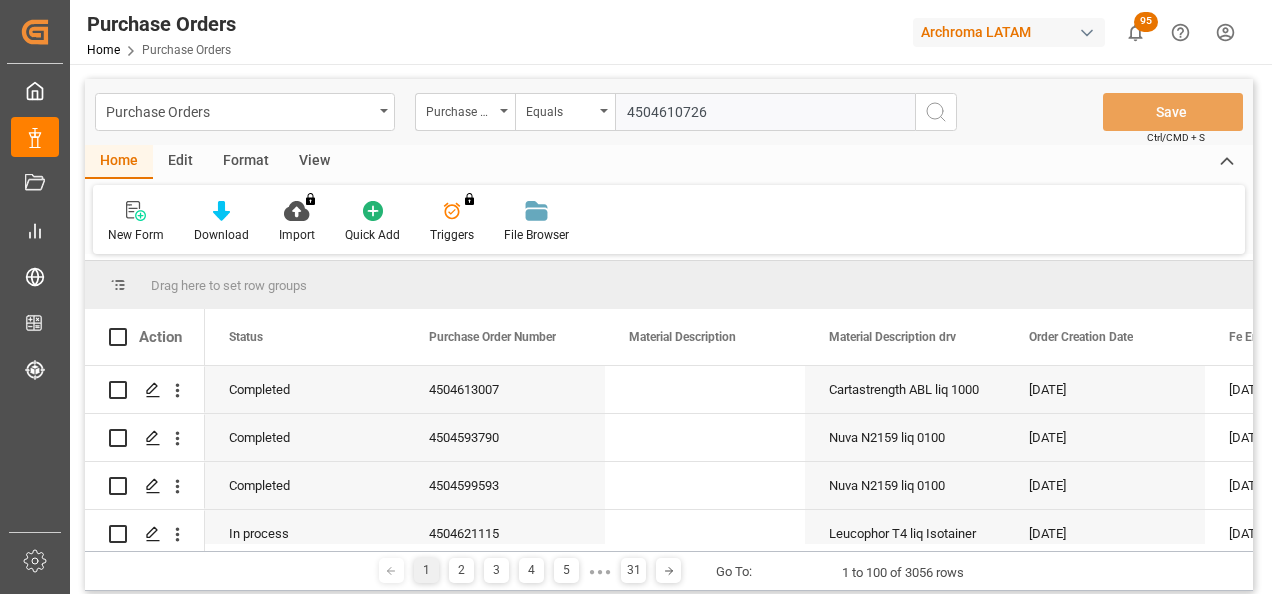 type 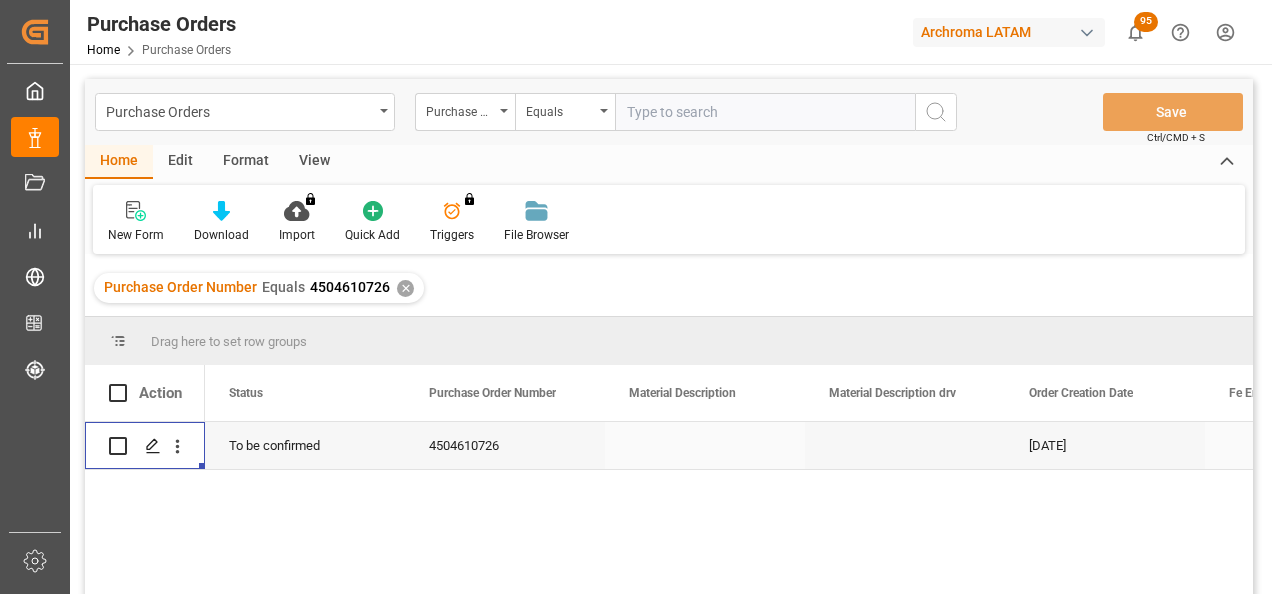 click at bounding box center [152, 446] 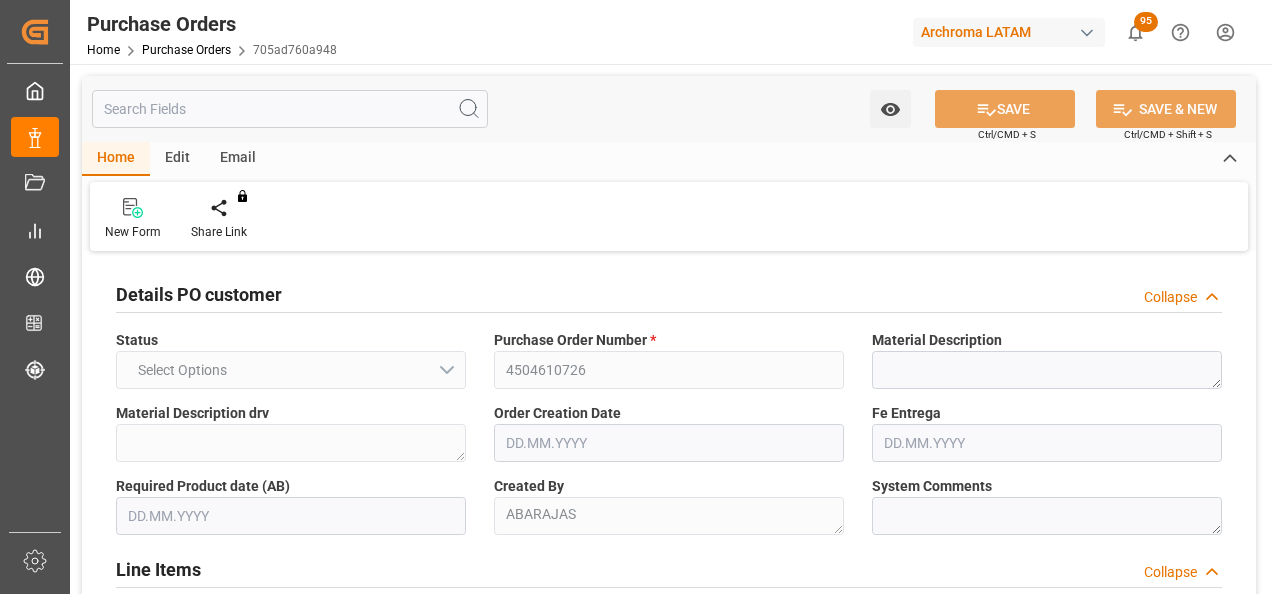 type on "1" 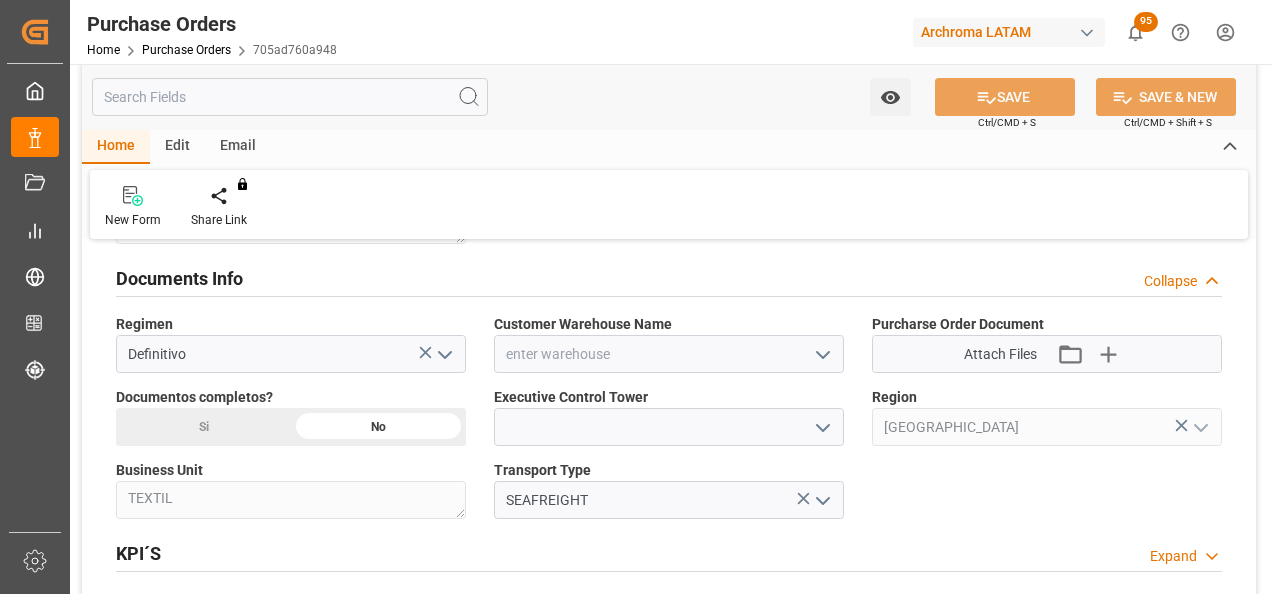 scroll, scrollTop: 1400, scrollLeft: 0, axis: vertical 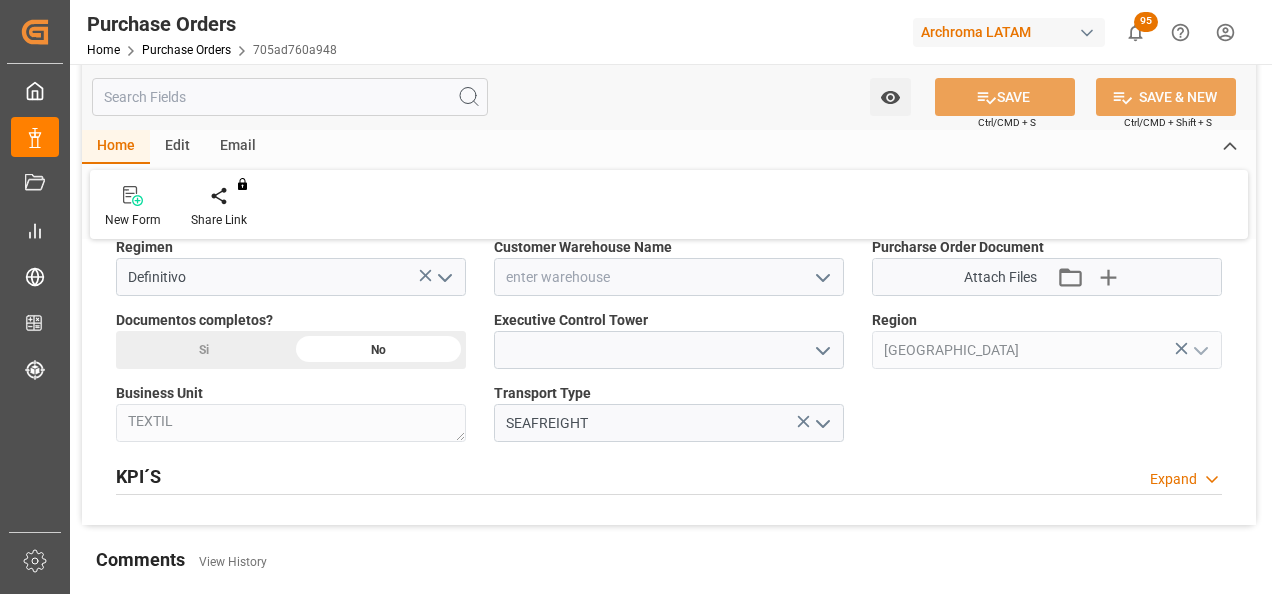 click 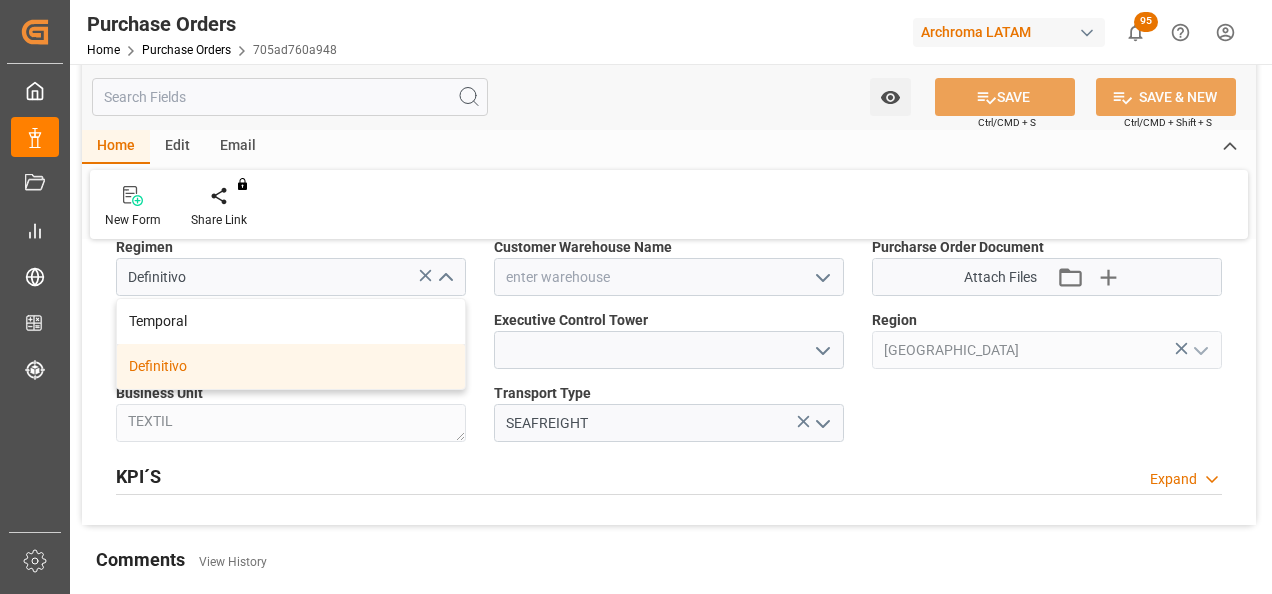 click on "Definitivo" at bounding box center (291, 366) 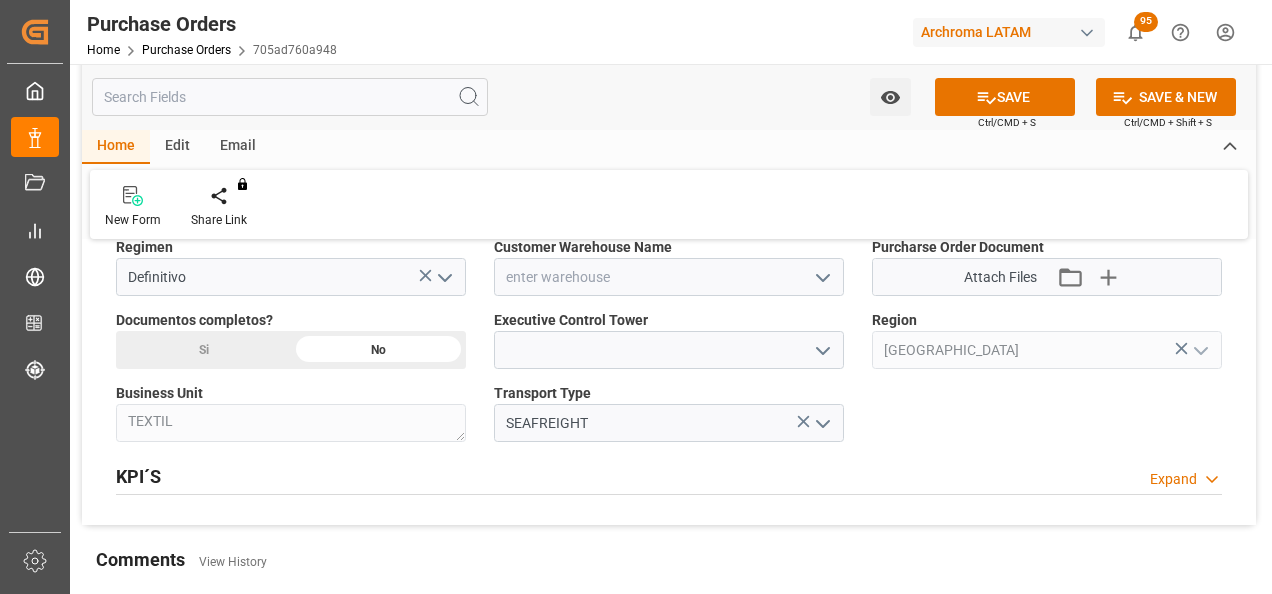 click 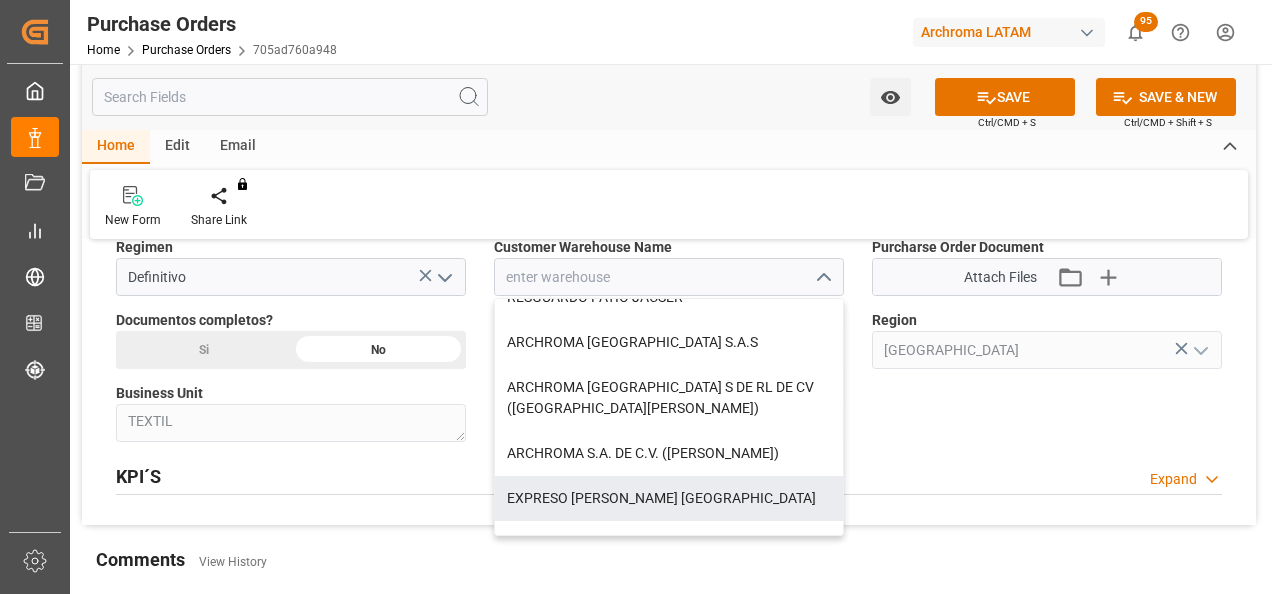 scroll, scrollTop: 200, scrollLeft: 0, axis: vertical 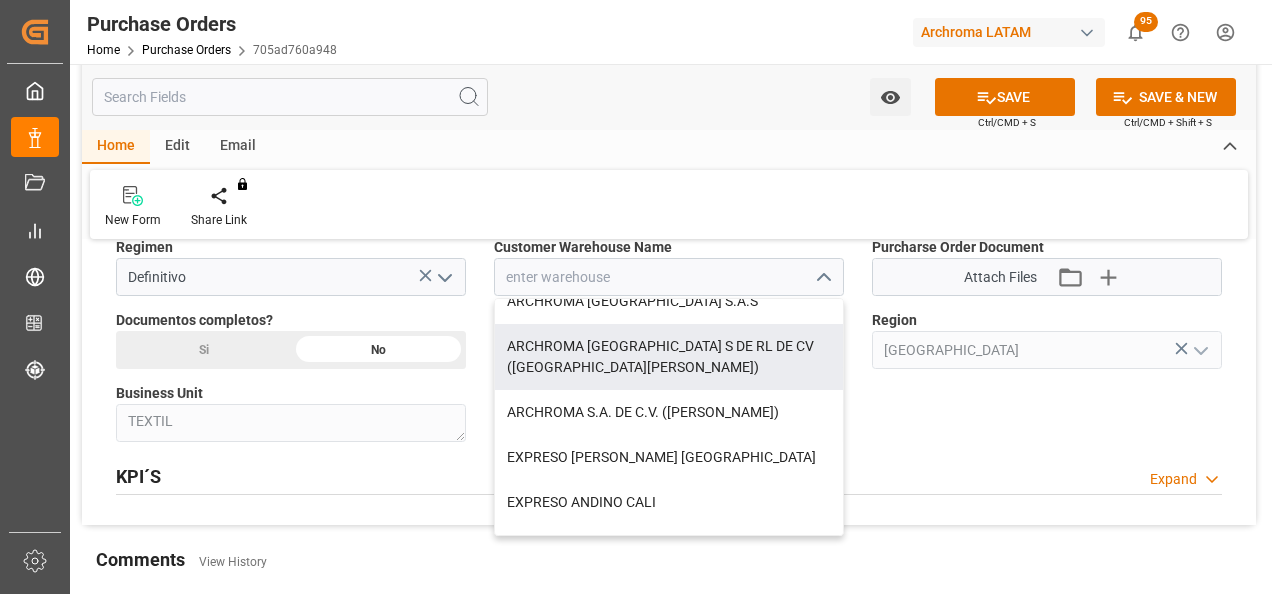 click on "ARCHROMA [GEOGRAPHIC_DATA] S DE RL DE CV ([GEOGRAPHIC_DATA][PERSON_NAME])" at bounding box center [669, 357] 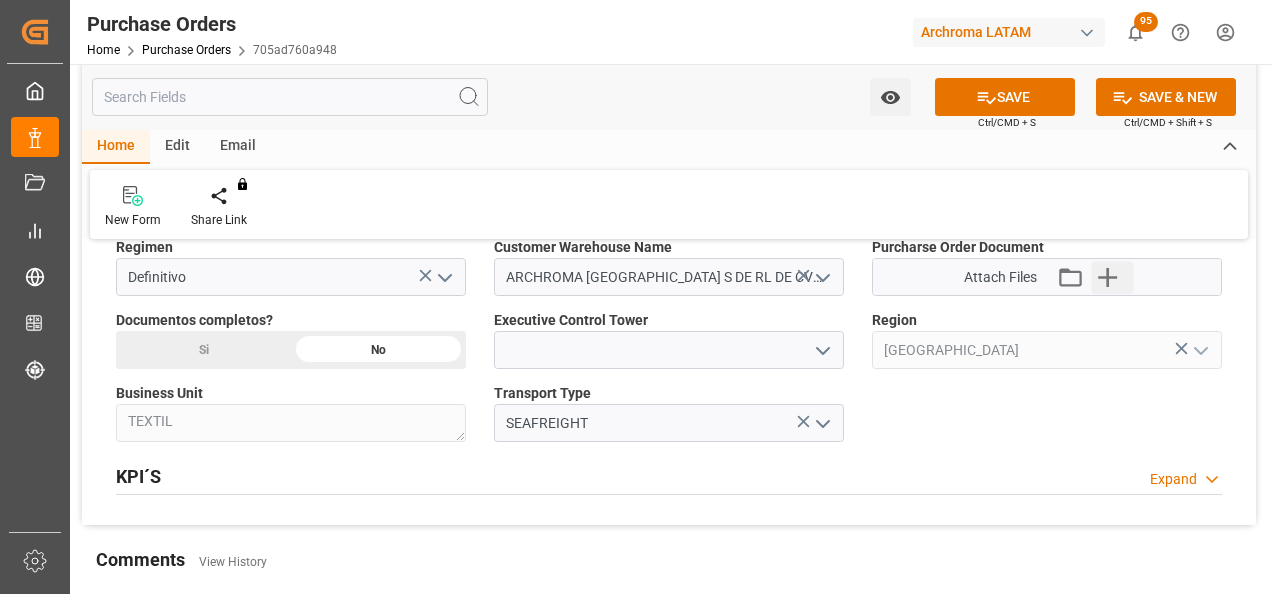 click 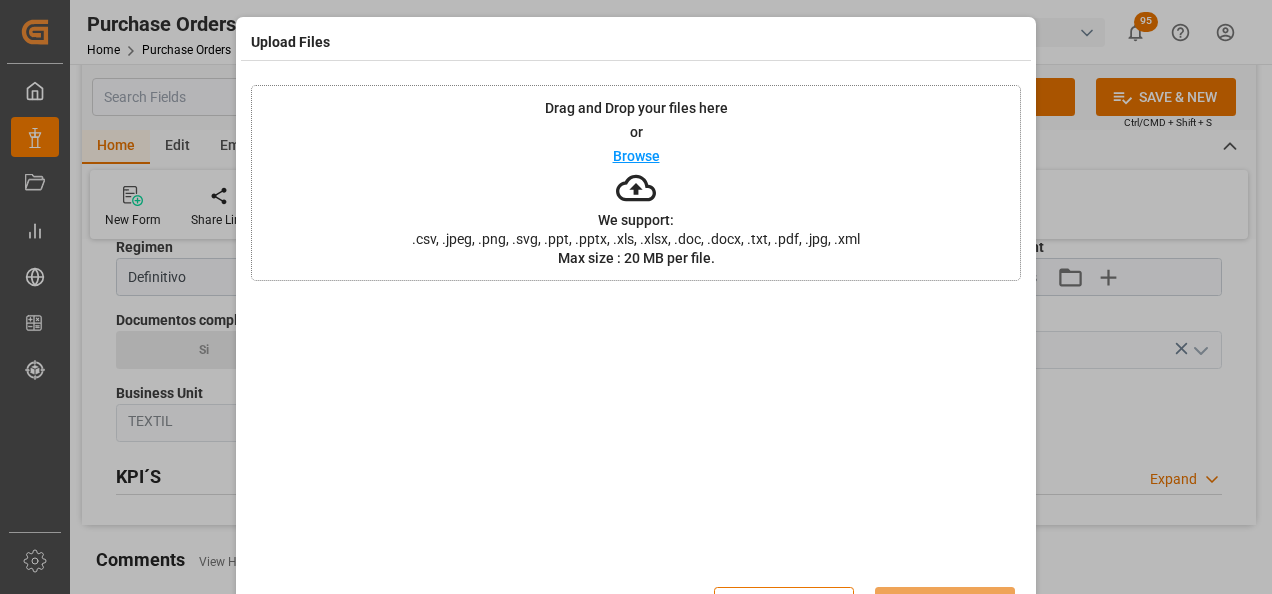 click on "Drag and Drop your files here or Browse We support: .csv, .jpeg, .png, .svg, .ppt, .pptx, .xls, .xlsx, .doc, .docx, .txt, .pdf, .jpg, .xml Max size : 20 MB per file." at bounding box center (636, 183) 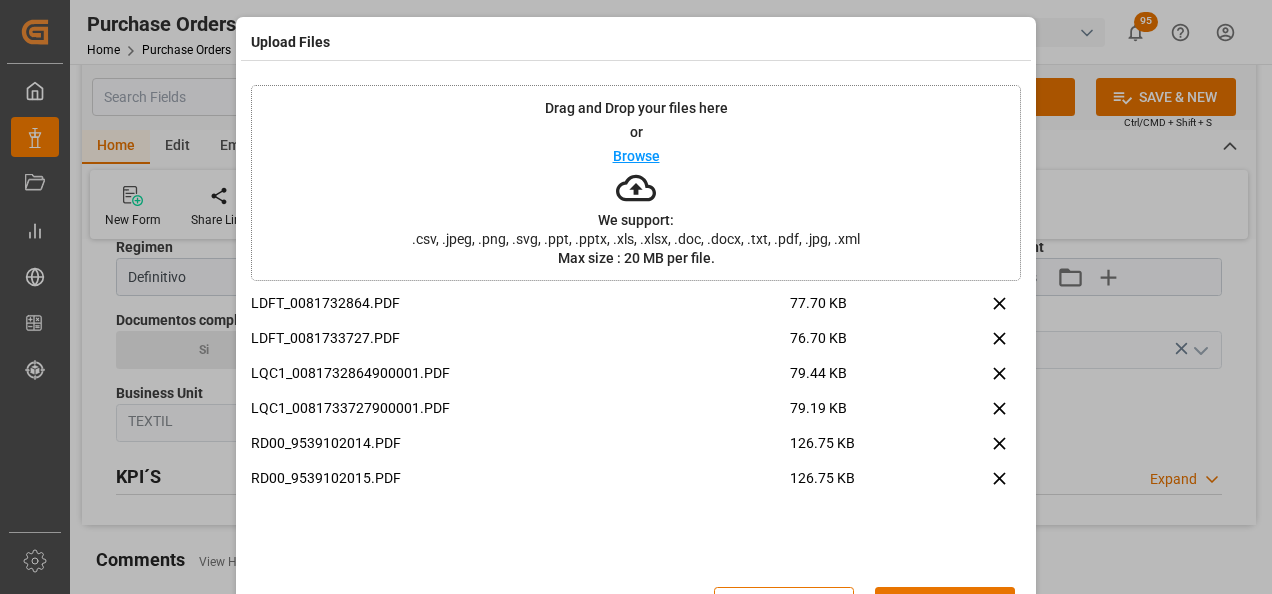 click on "Upload" at bounding box center (945, 606) 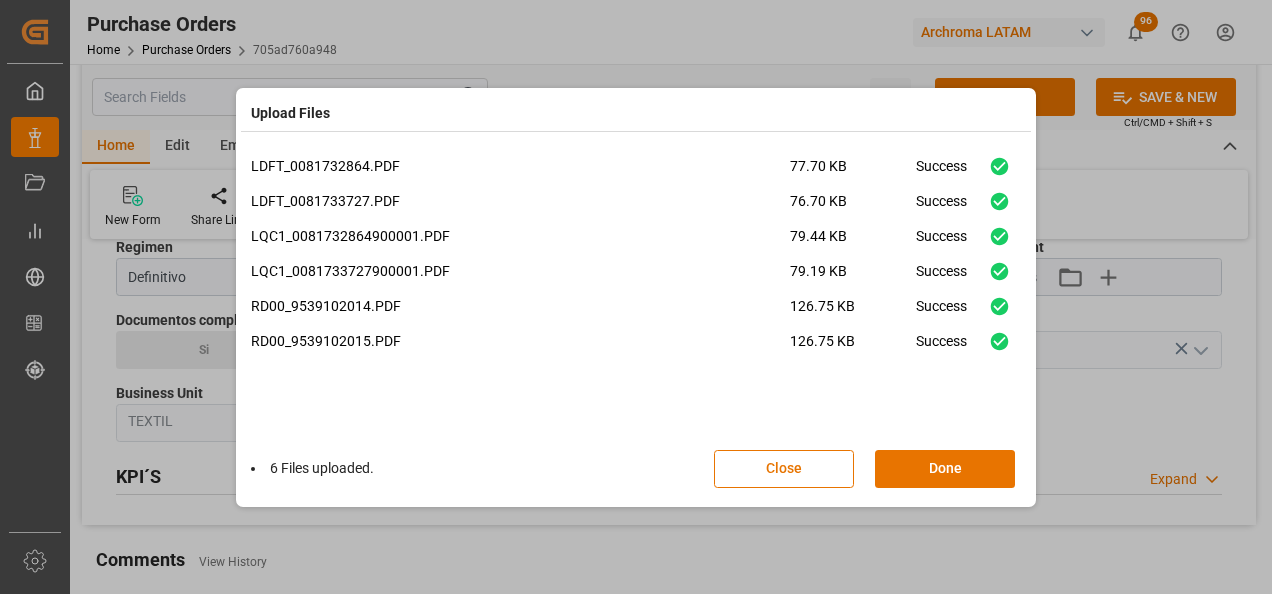 click on "Done" at bounding box center (945, 469) 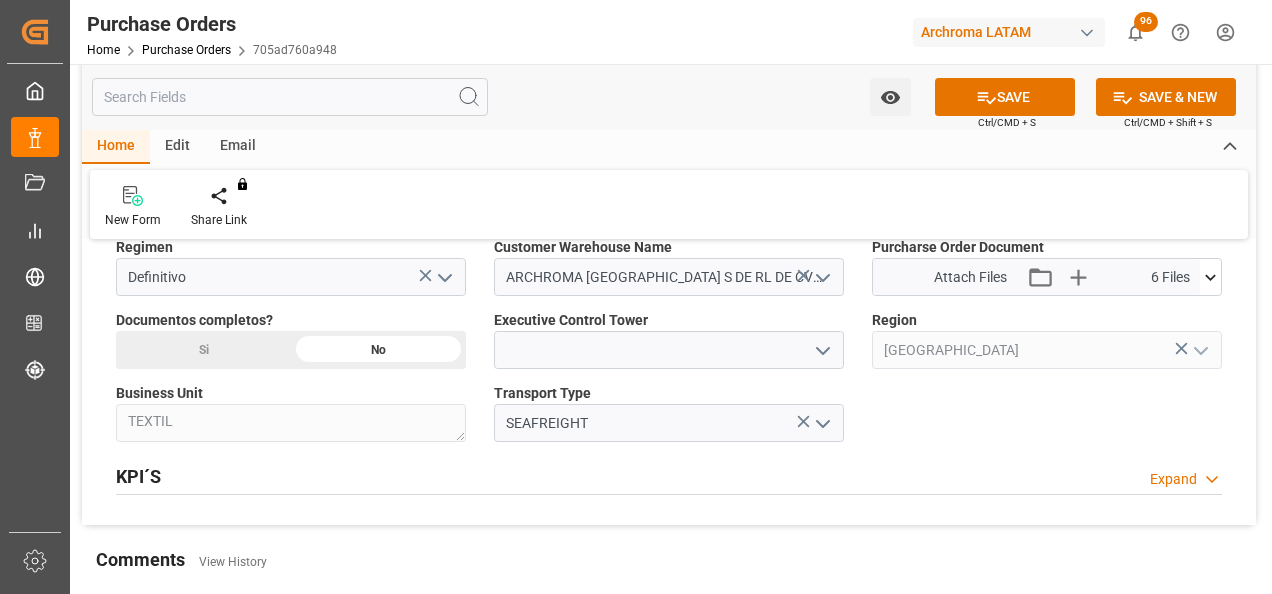 click 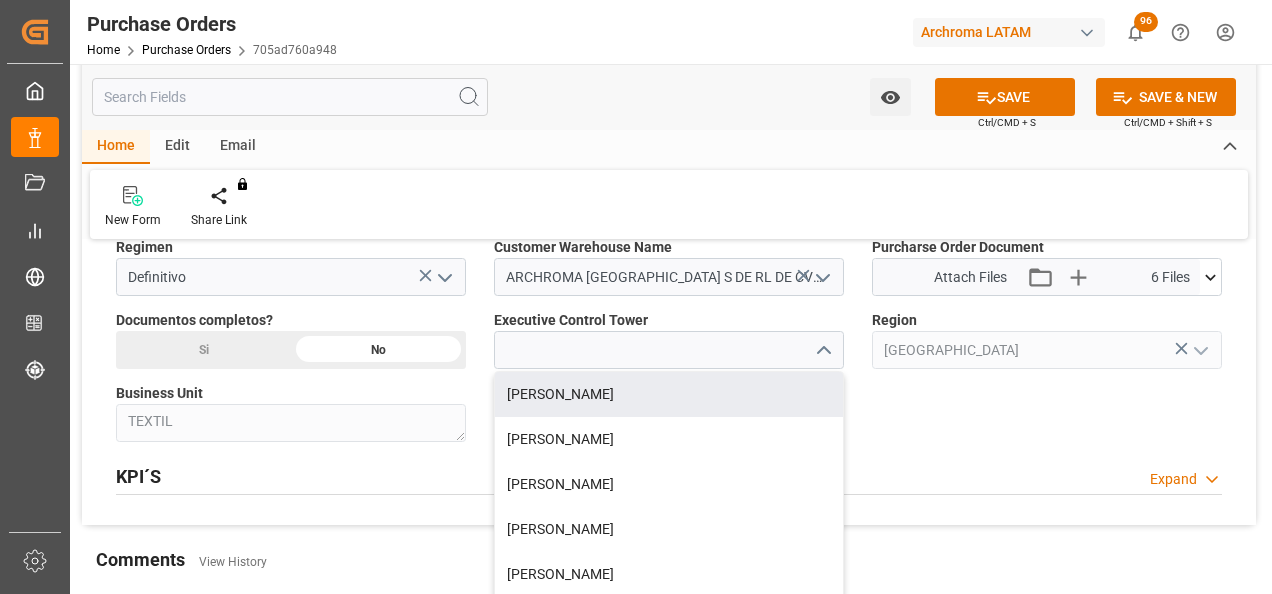click on "[PERSON_NAME]" at bounding box center [669, 394] 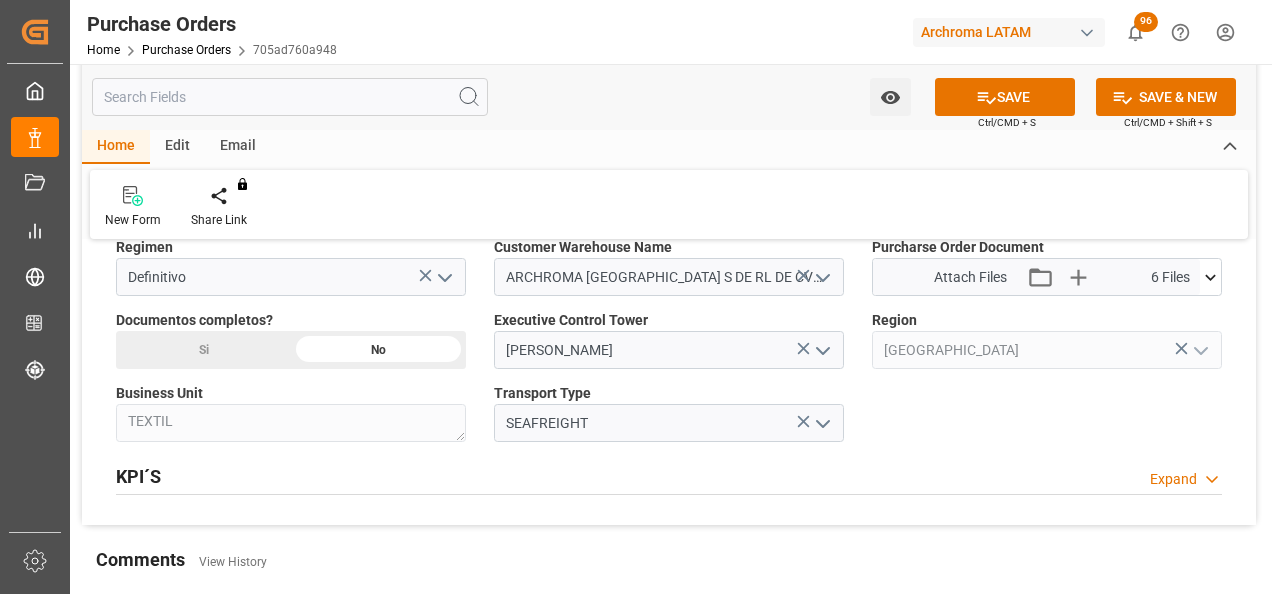 scroll, scrollTop: 1700, scrollLeft: 0, axis: vertical 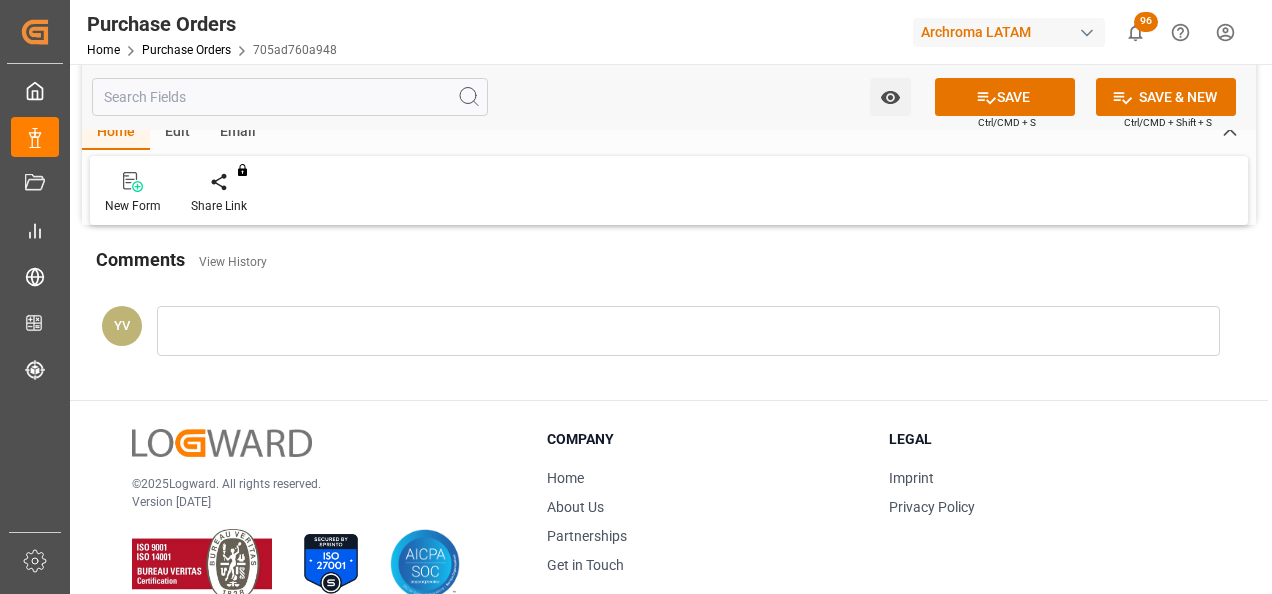 click at bounding box center (688, 331) 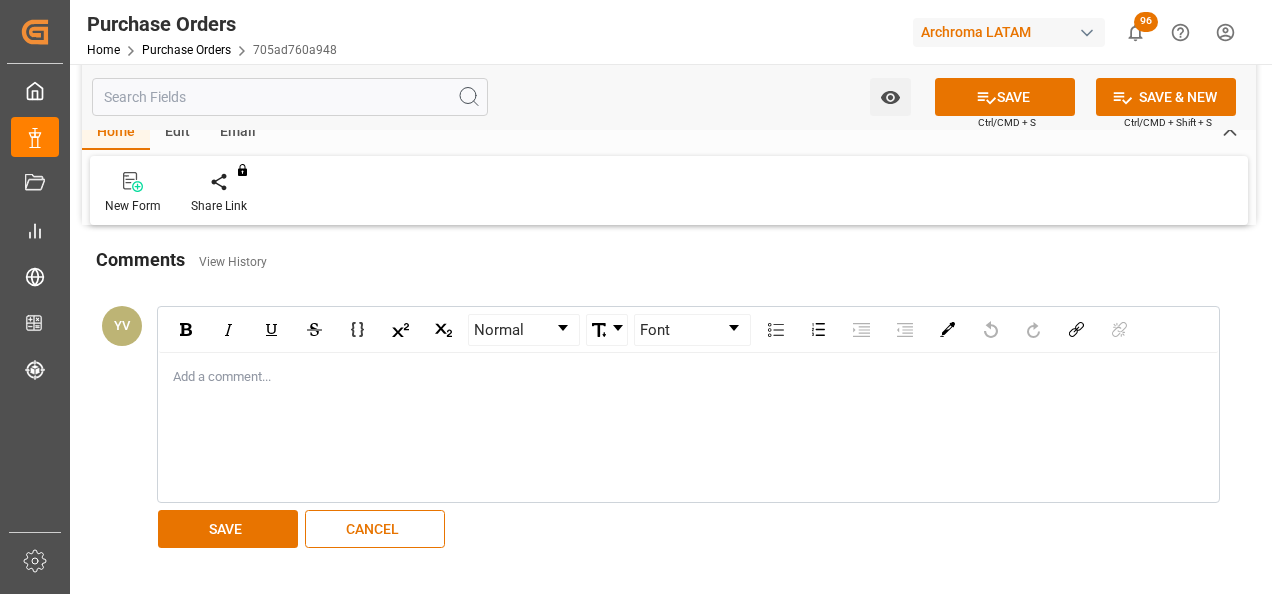 click on "Add a comment..." at bounding box center (688, 427) 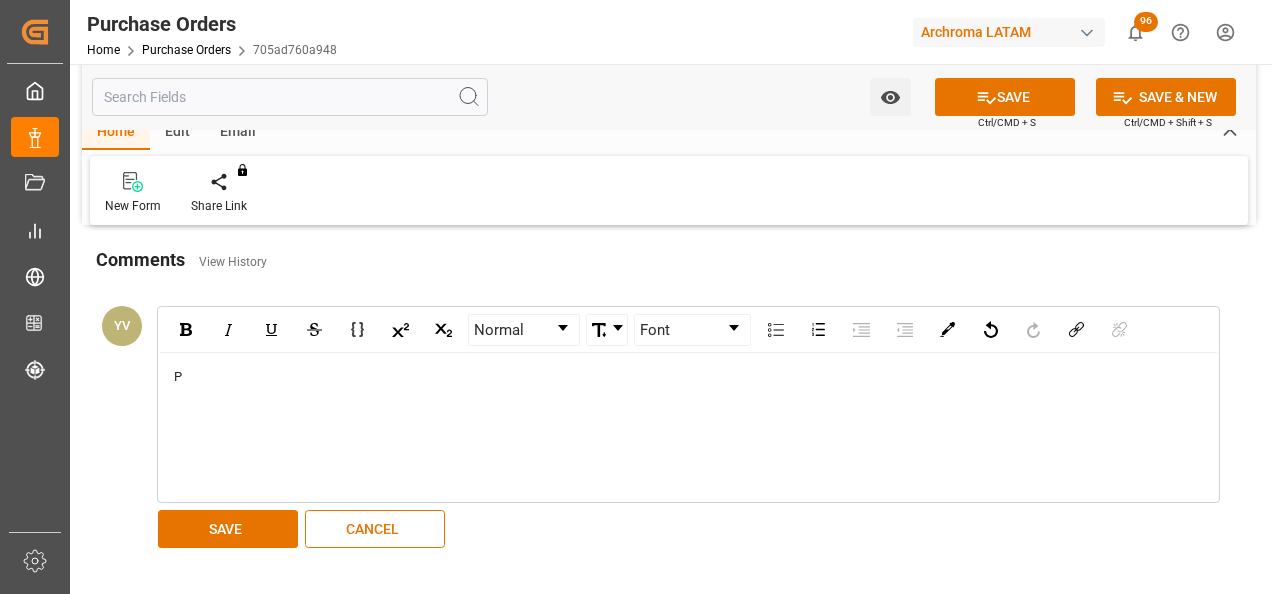 type 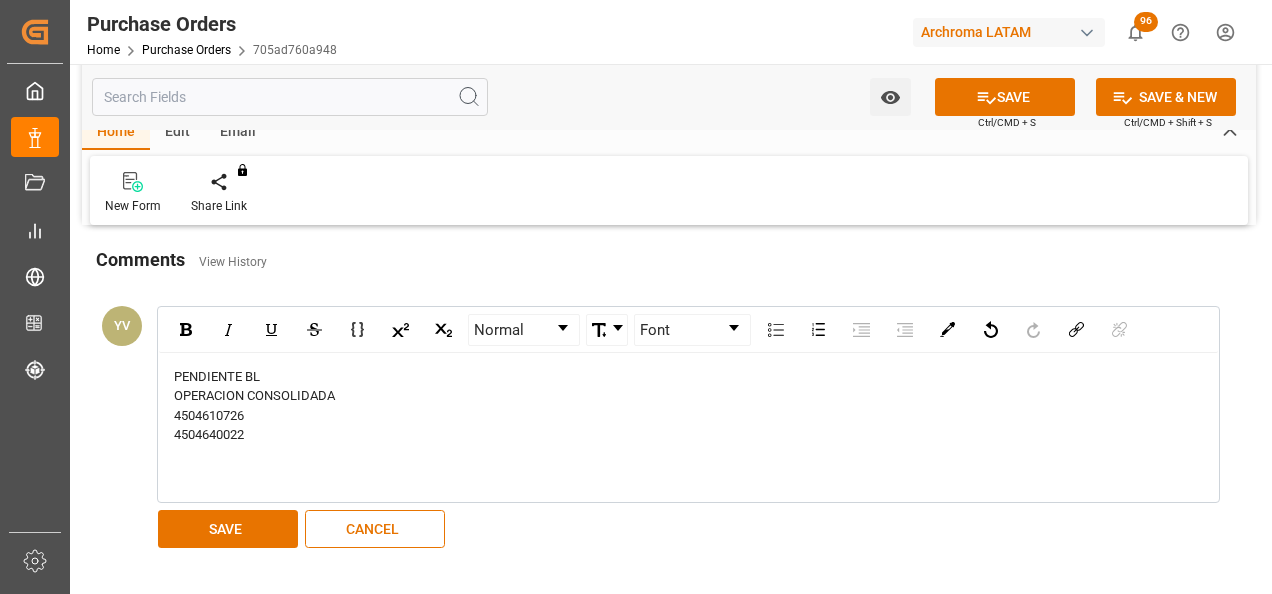 click on "SAVE" at bounding box center [228, 529] 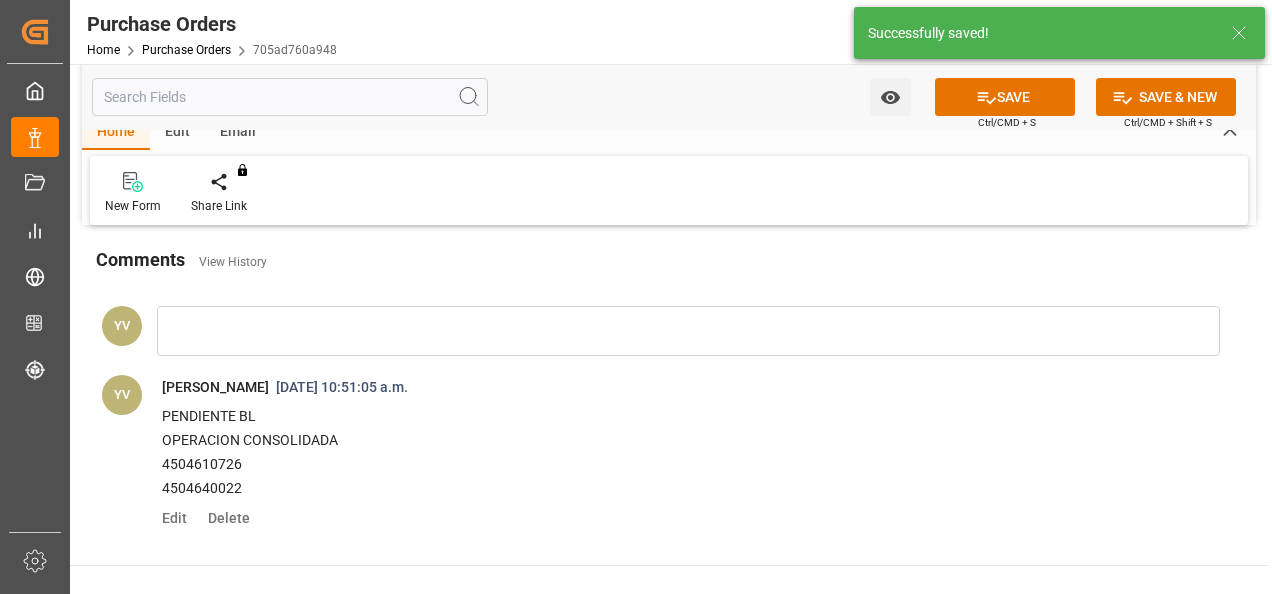 click on "Watch Option" at bounding box center (890, 97) 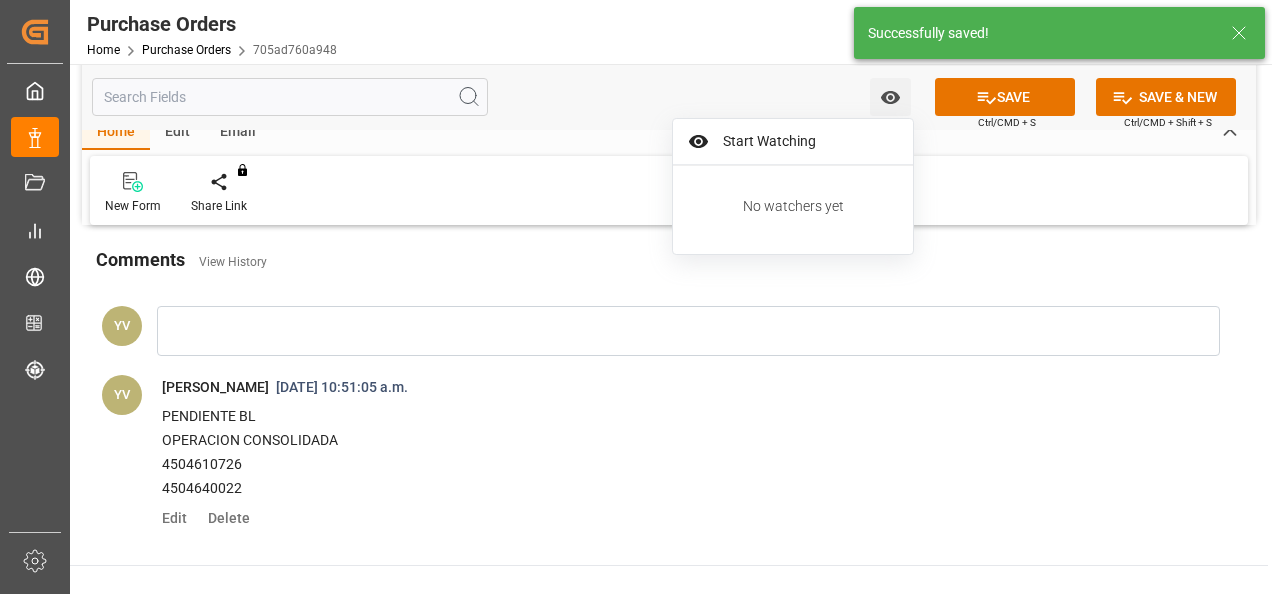 click on "Start Watching" at bounding box center (793, 142) 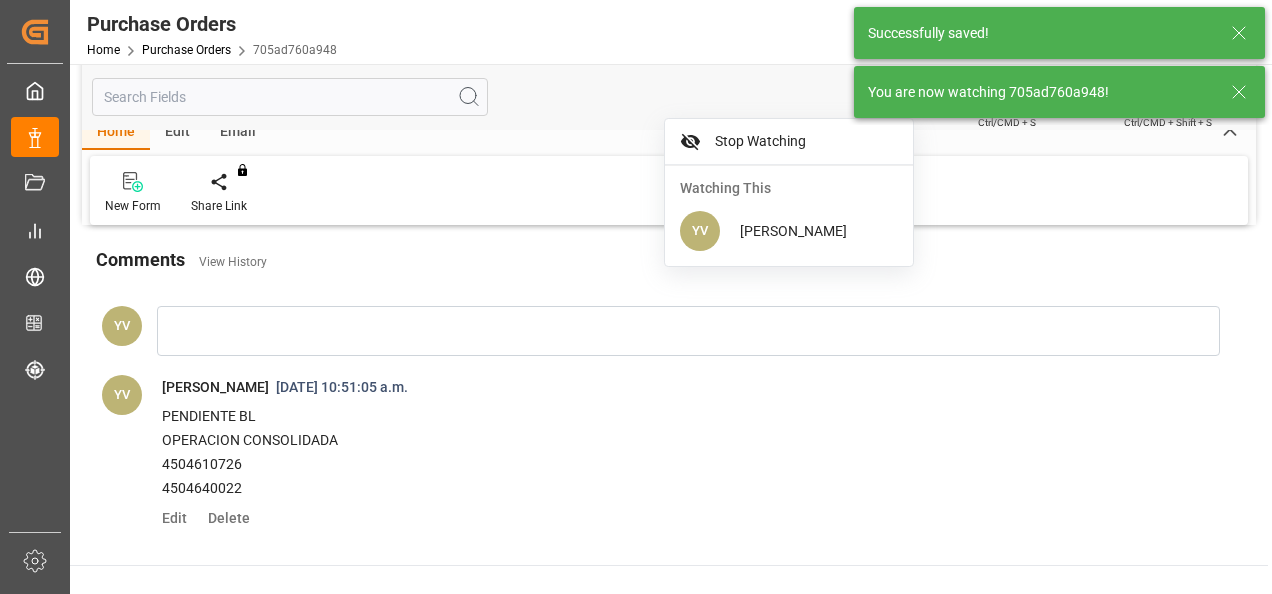 click 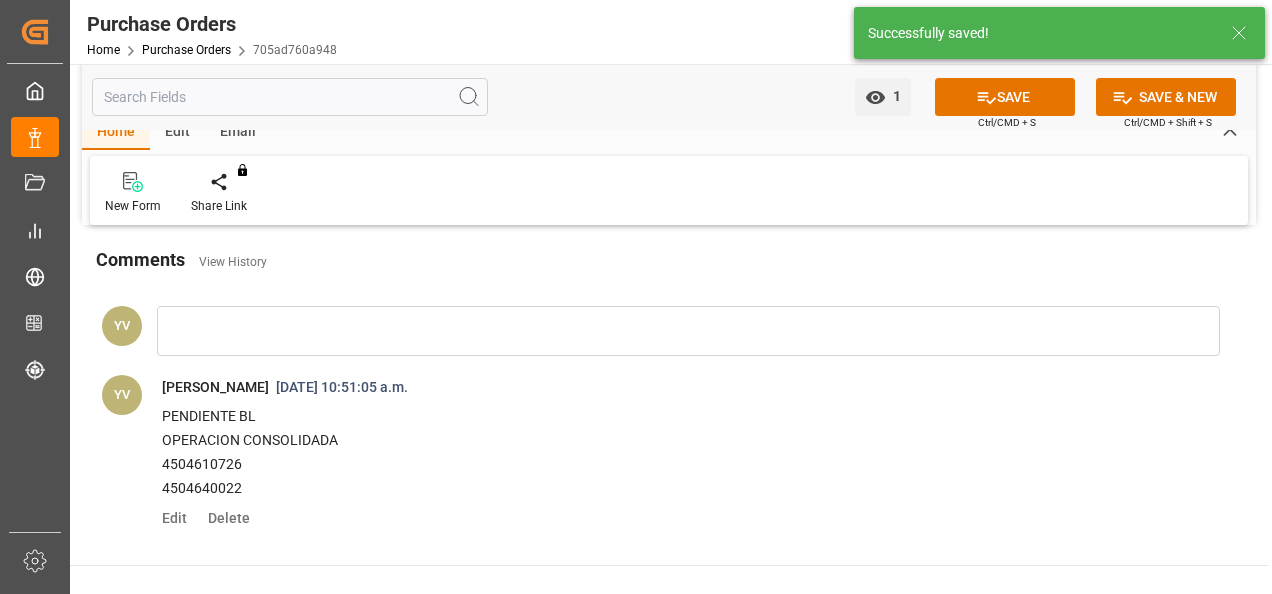 click on "SAVE" at bounding box center (1005, 97) 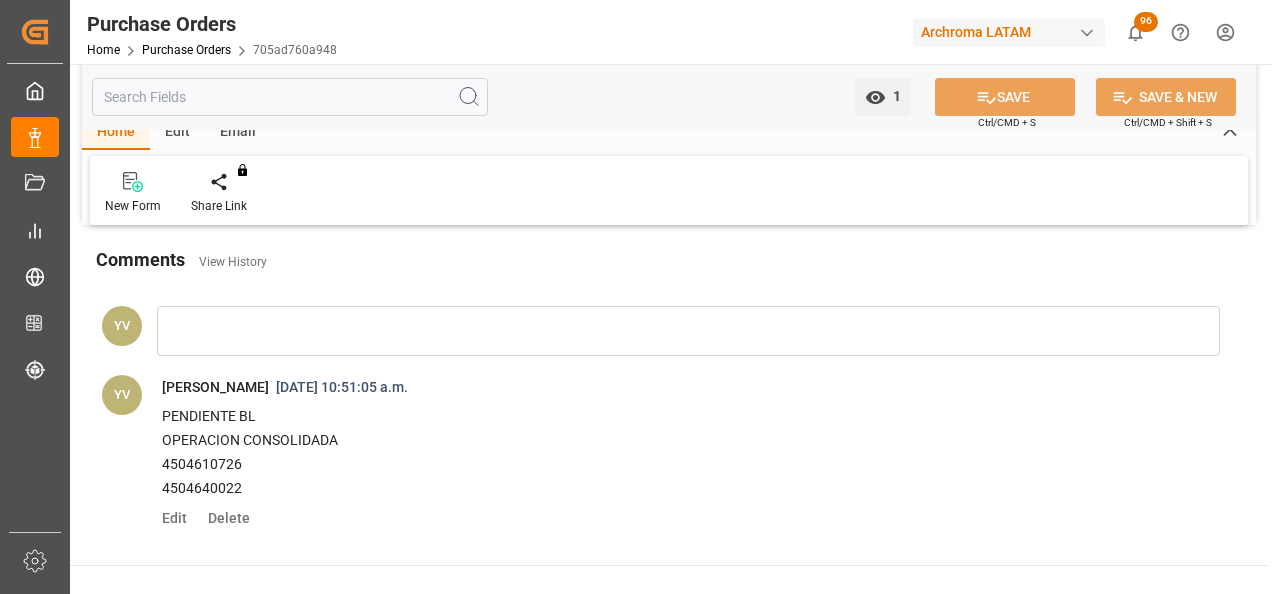 type on "No Line Item Found" 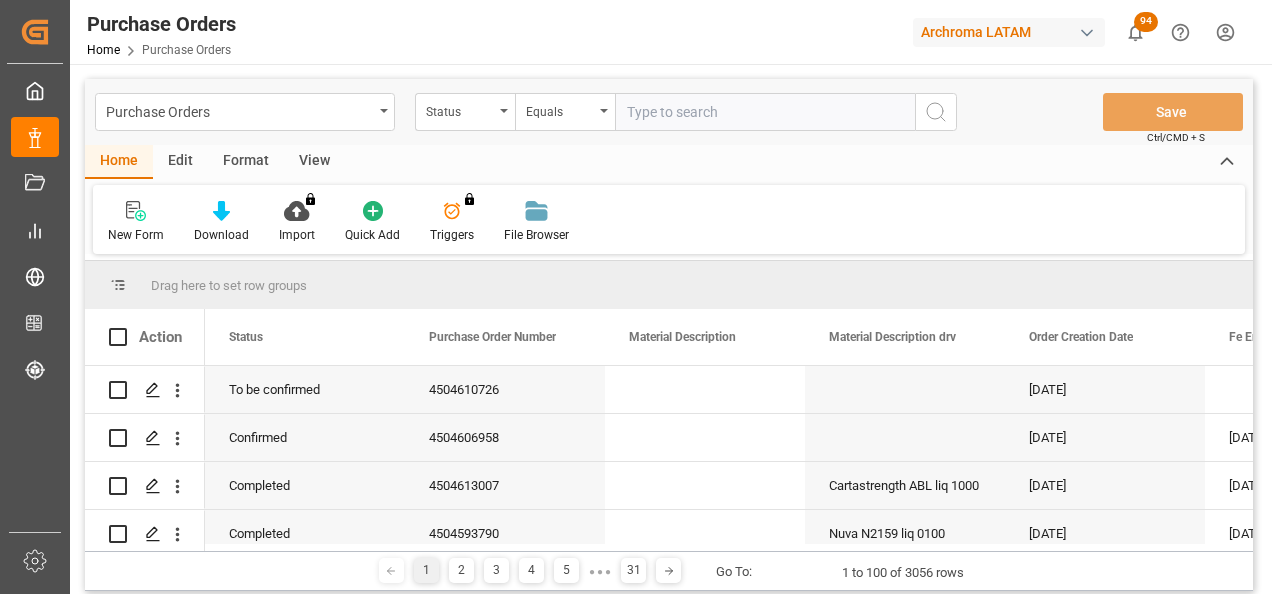 click on "Status" at bounding box center (465, 112) 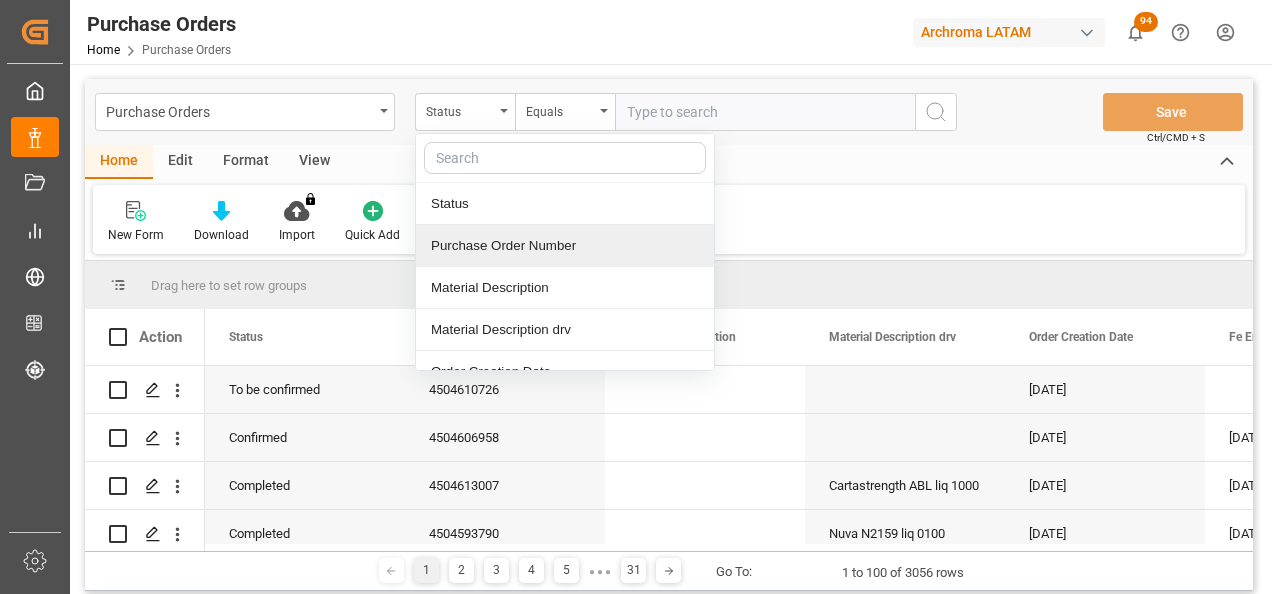 click on "Purchase Order Number" at bounding box center [565, 246] 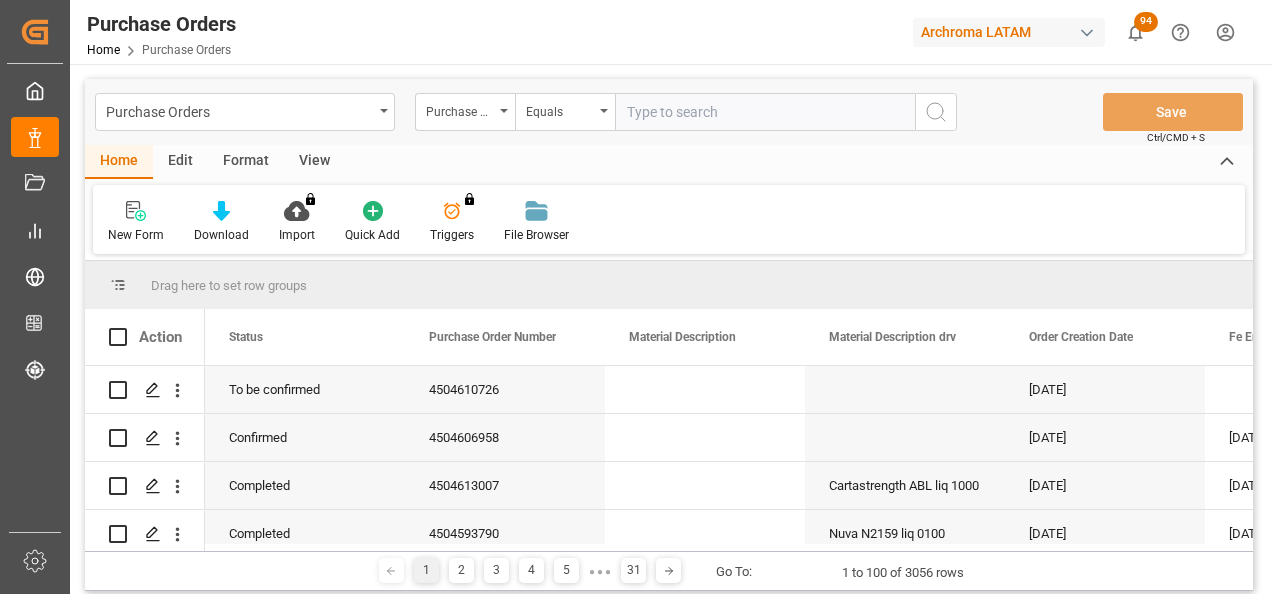click at bounding box center (765, 112) 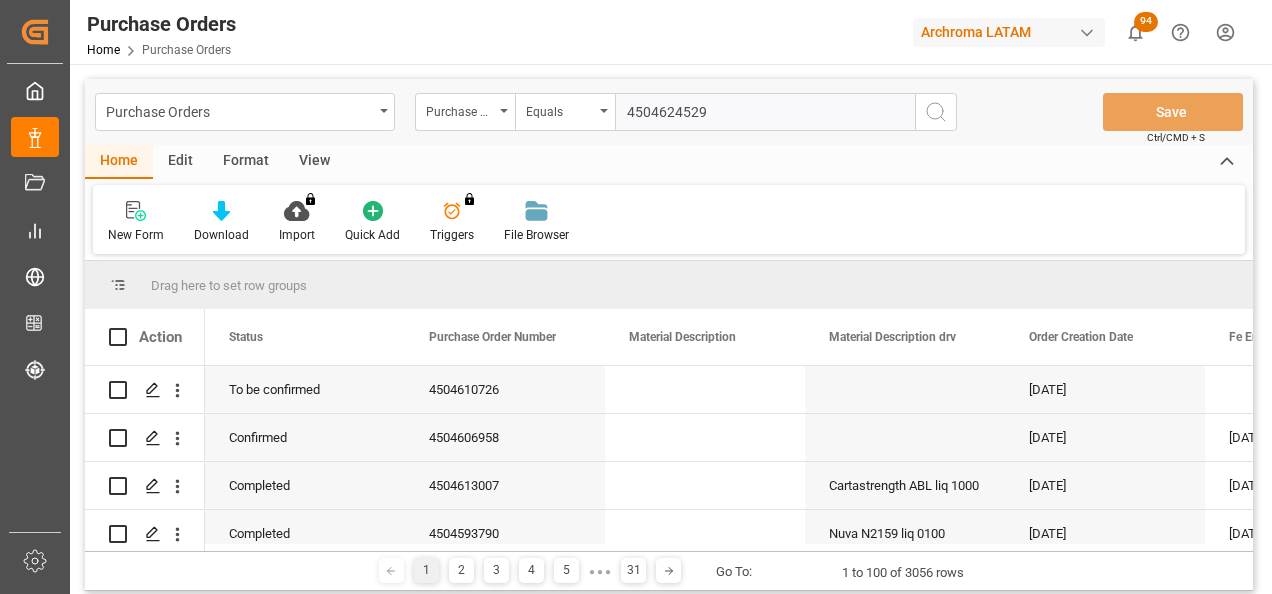 type 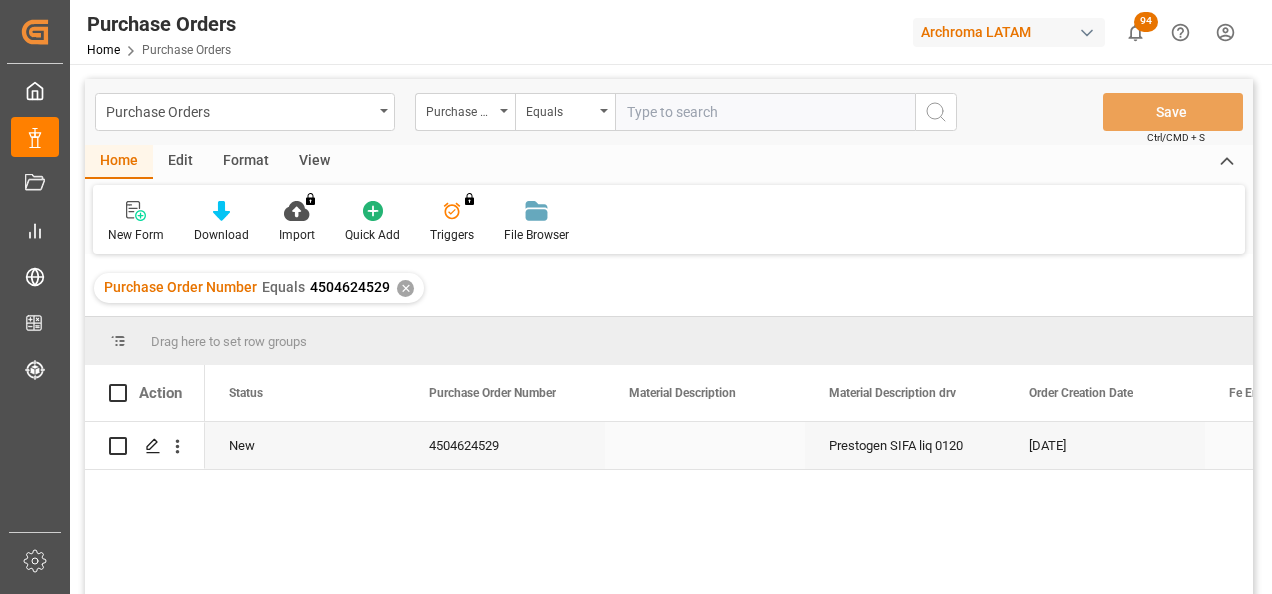 click at bounding box center (152, 446) 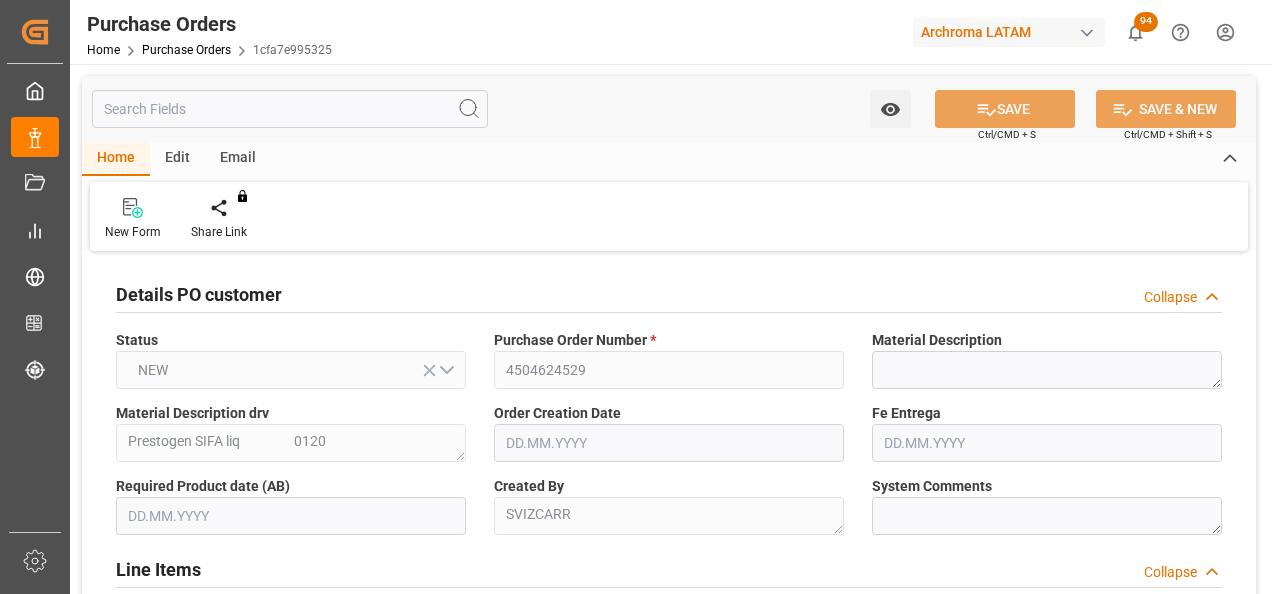 type on "[DATE]" 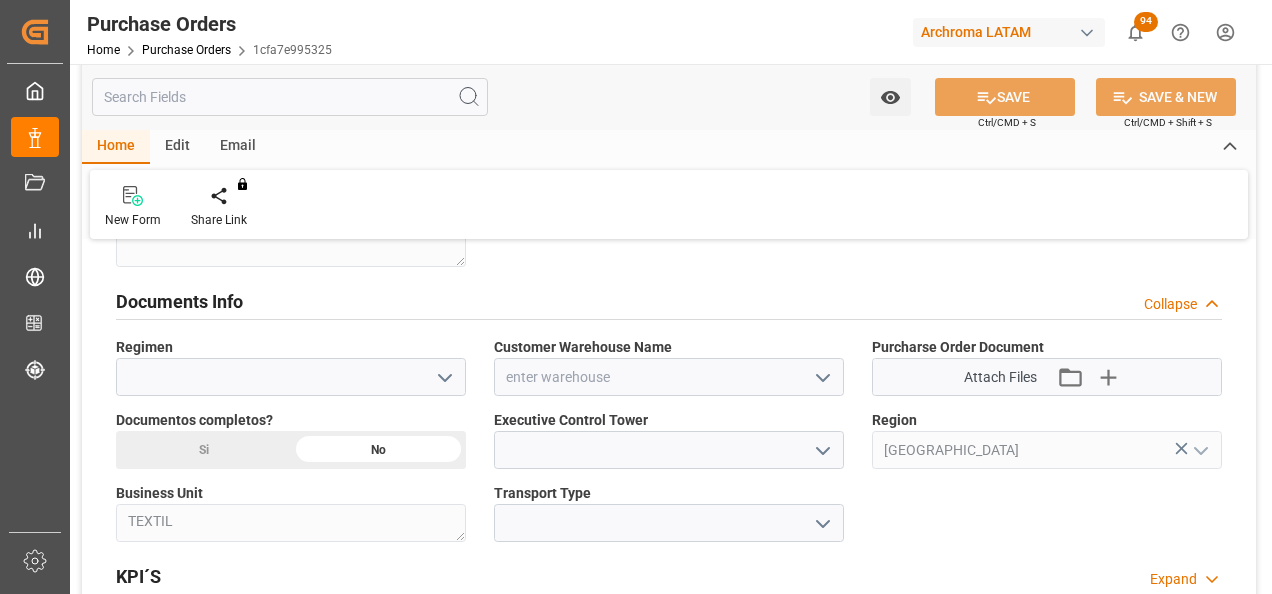 scroll, scrollTop: 1400, scrollLeft: 0, axis: vertical 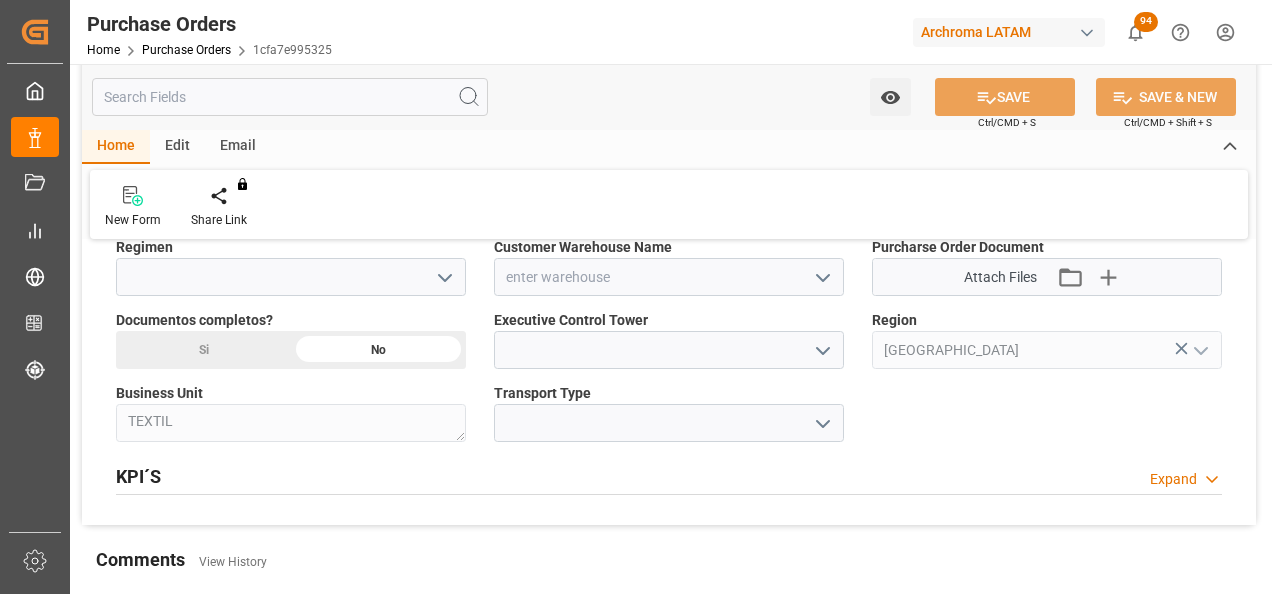 click 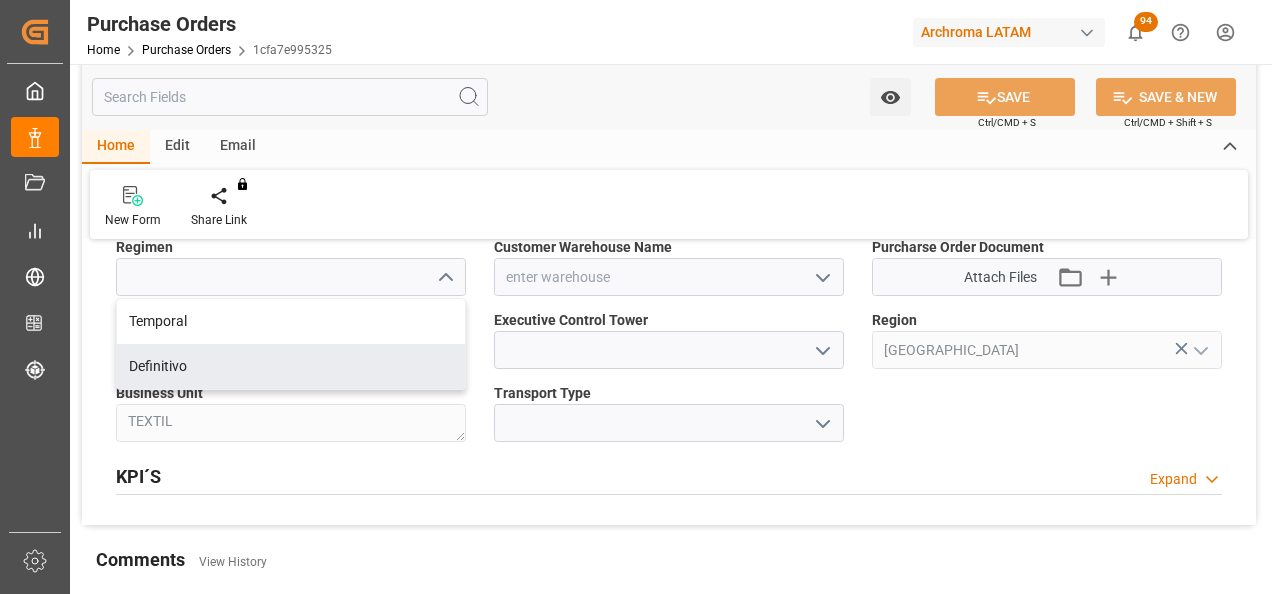 click on "Definitivo" at bounding box center (291, 366) 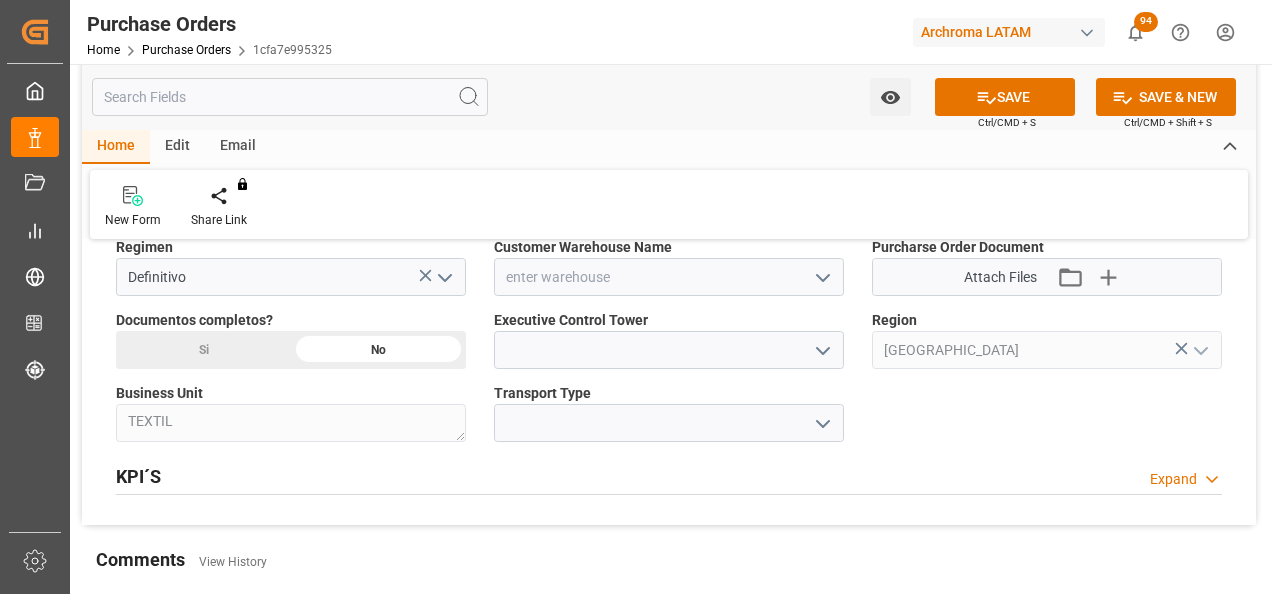 click 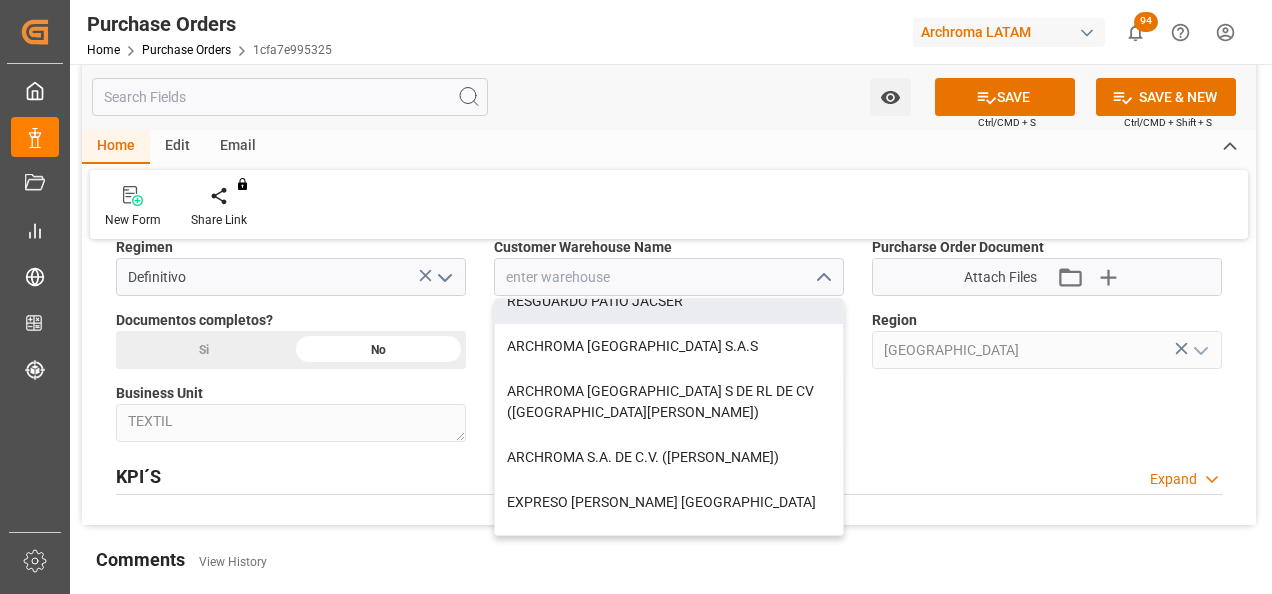 scroll, scrollTop: 200, scrollLeft: 0, axis: vertical 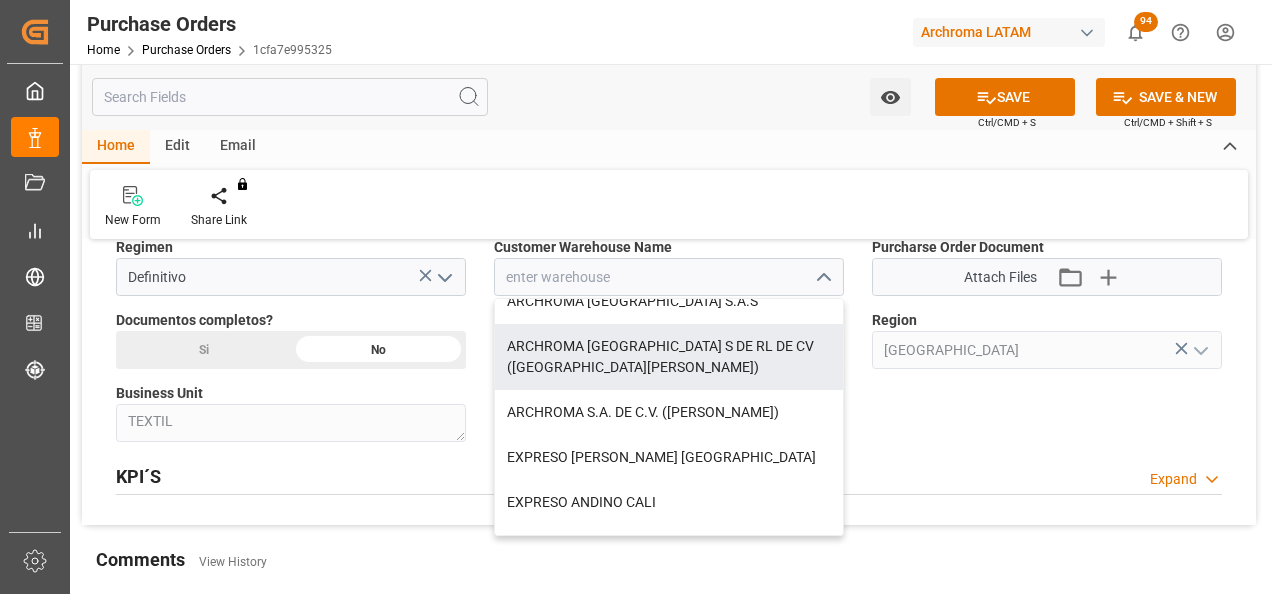 click on "ARCHROMA [GEOGRAPHIC_DATA] S DE RL DE CV ([GEOGRAPHIC_DATA][PERSON_NAME])" at bounding box center [669, 357] 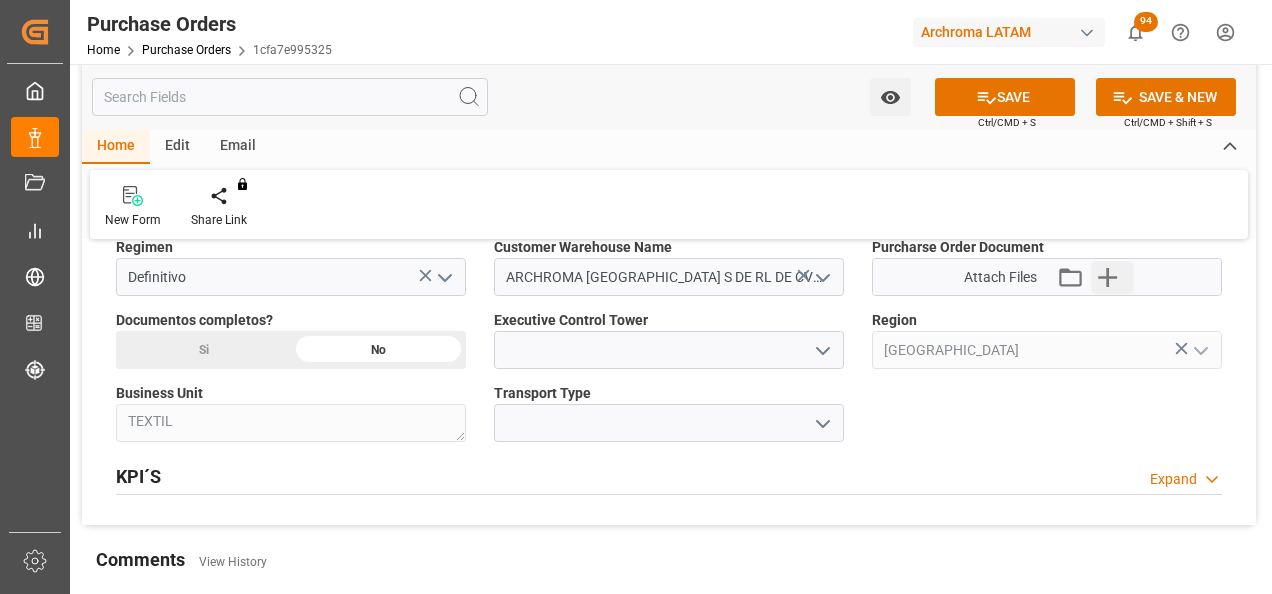 click 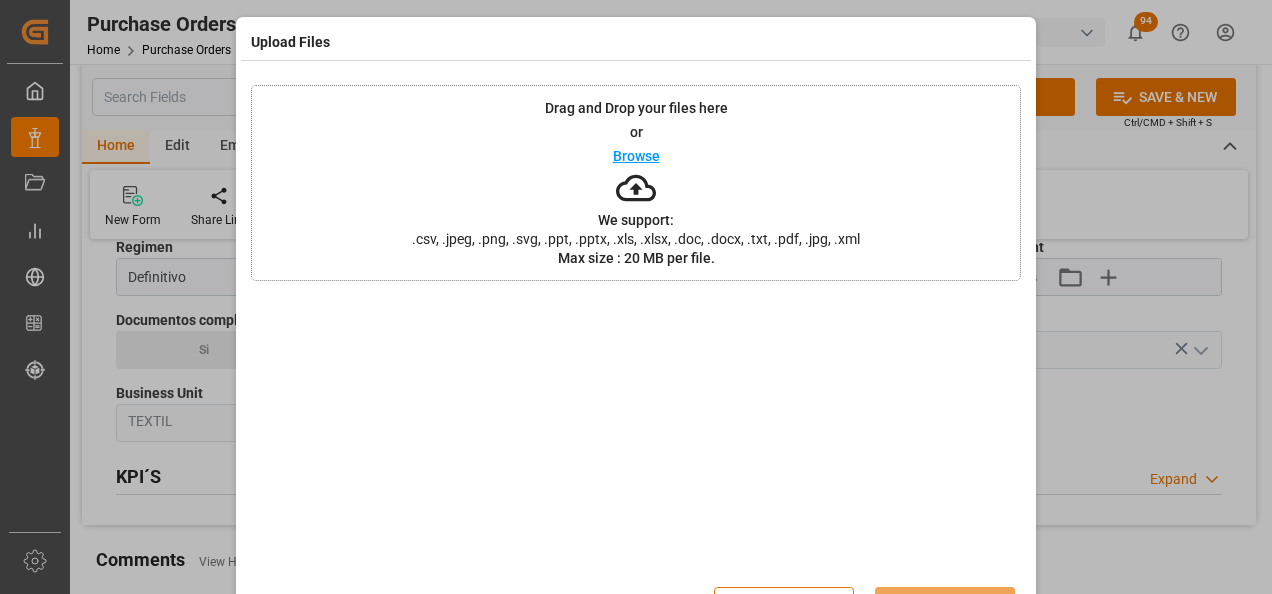 click on "Drag and Drop your files here or Browse We support: .csv, .jpeg, .png, .svg, .ppt, .pptx, .xls, .xlsx, .doc, .docx, .txt, .pdf, .jpg, .xml Max size : 20 MB per file." at bounding box center [636, 183] 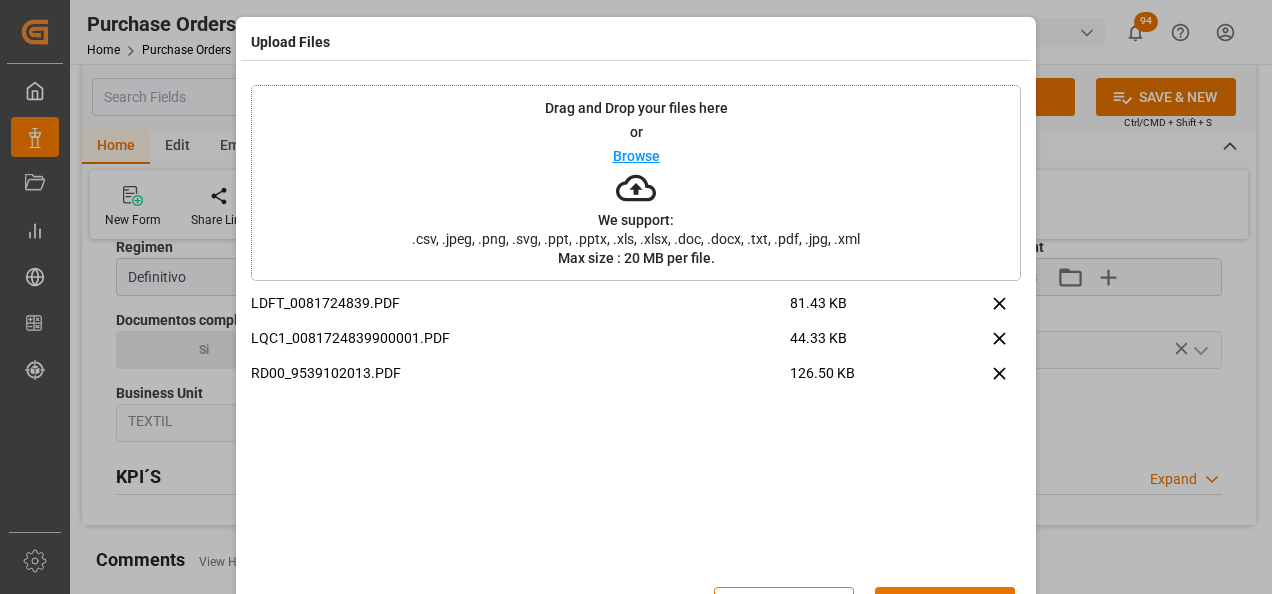 click on "Upload" at bounding box center [945, 606] 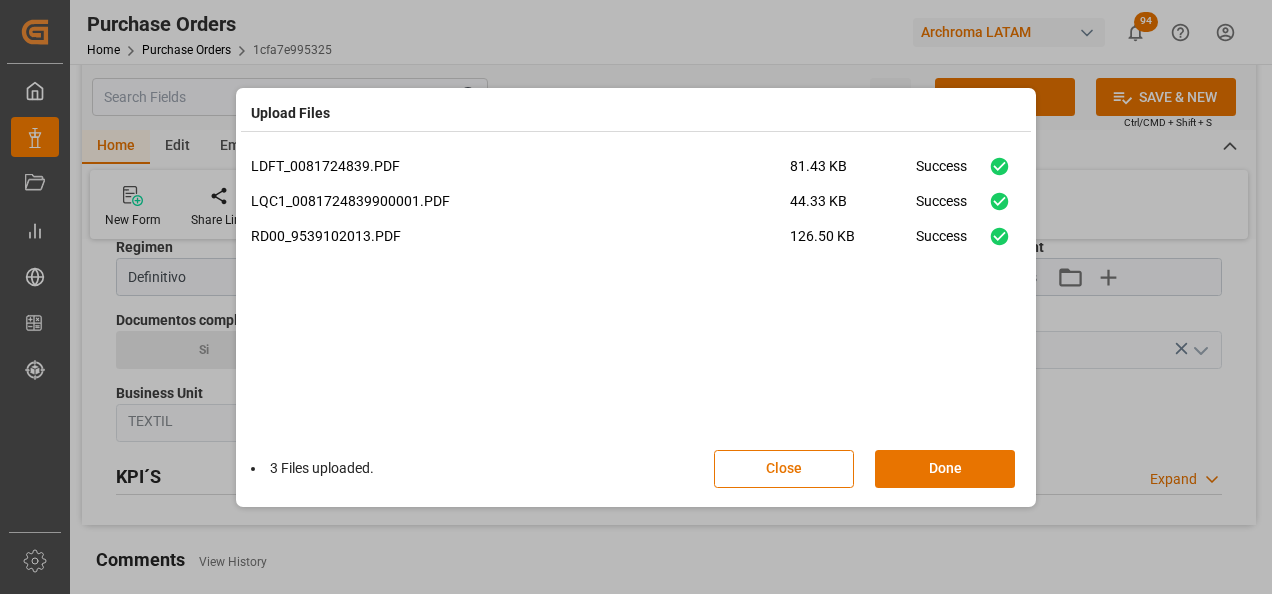 click on "Done" at bounding box center [945, 469] 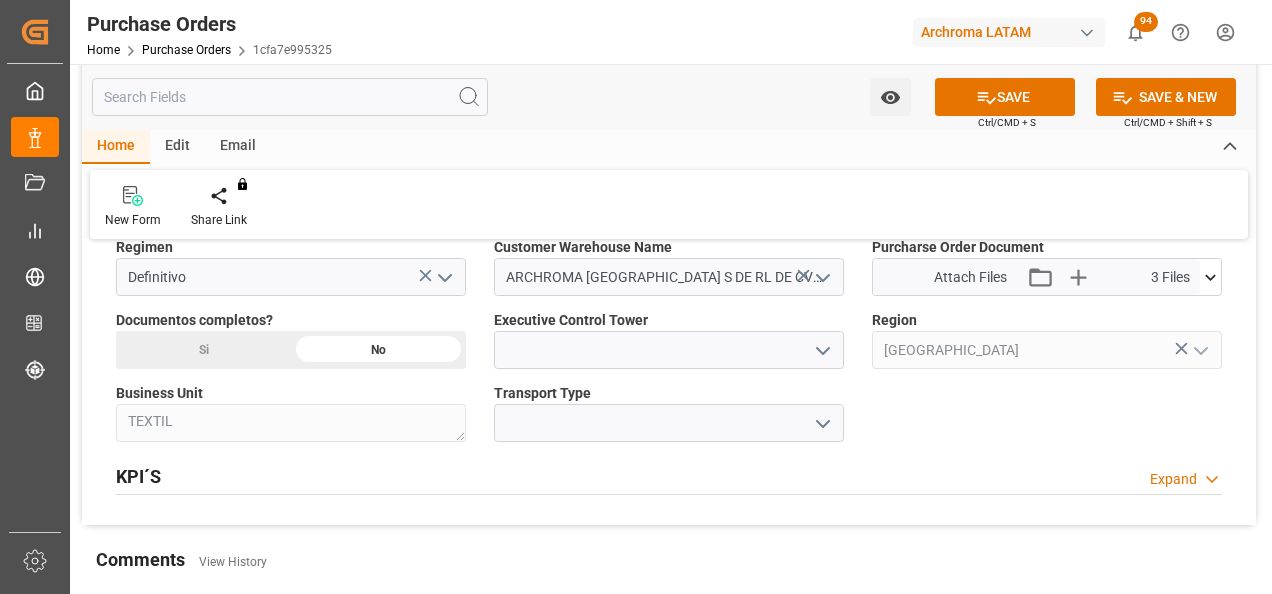click at bounding box center (822, 350) 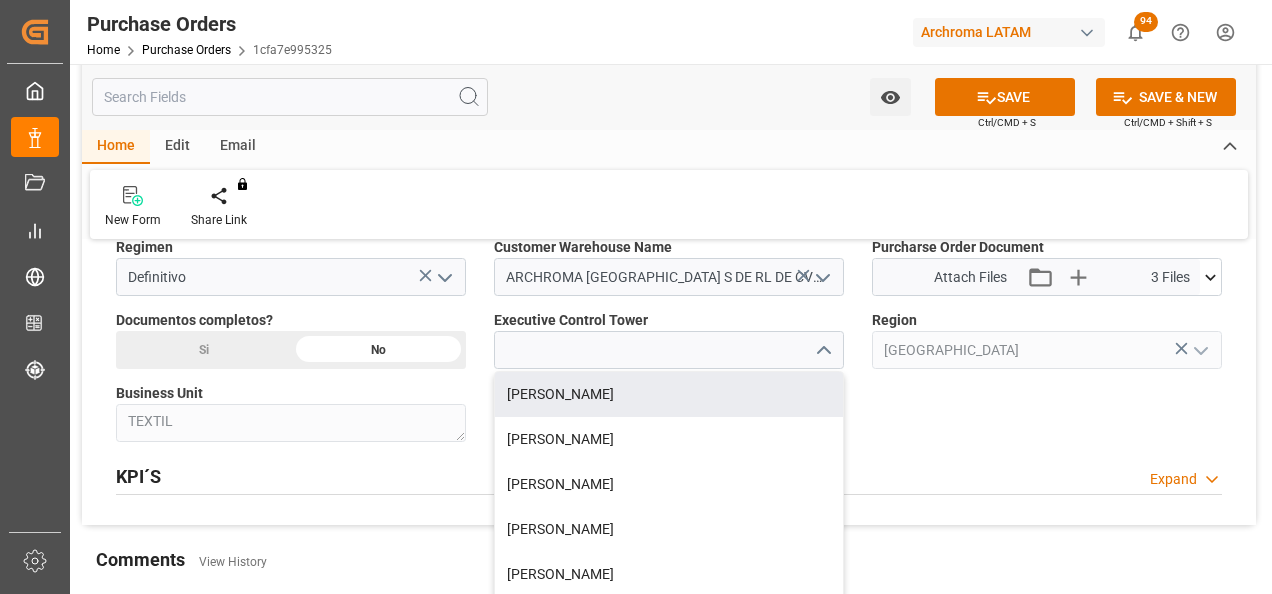 click on "[PERSON_NAME]" at bounding box center (669, 394) 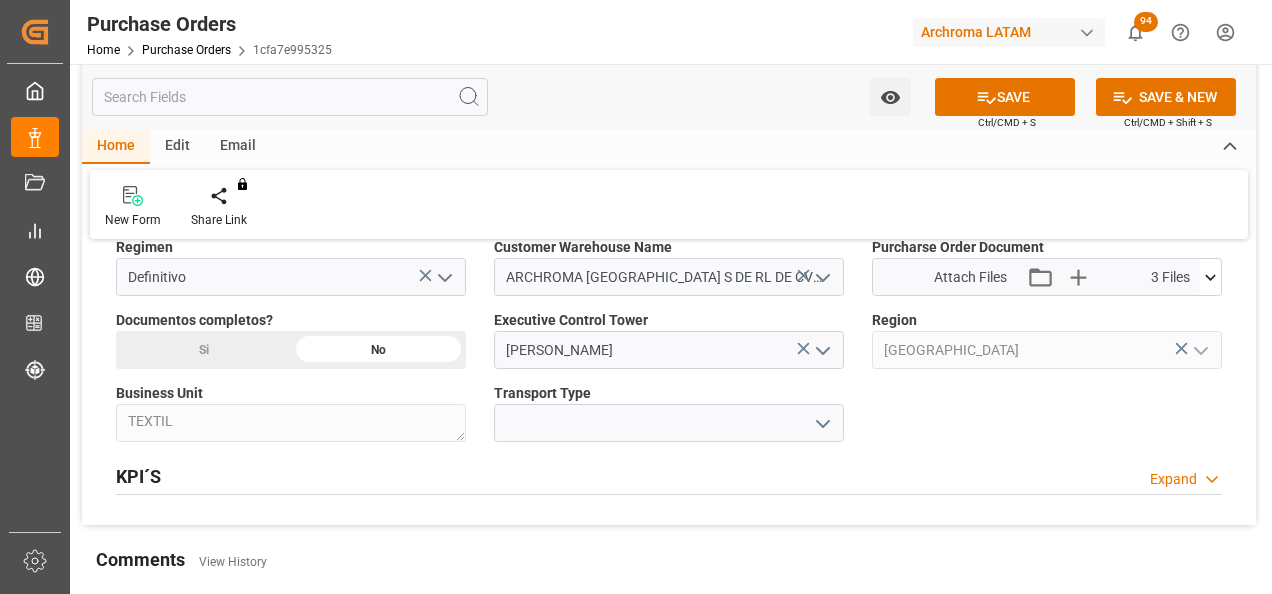 click 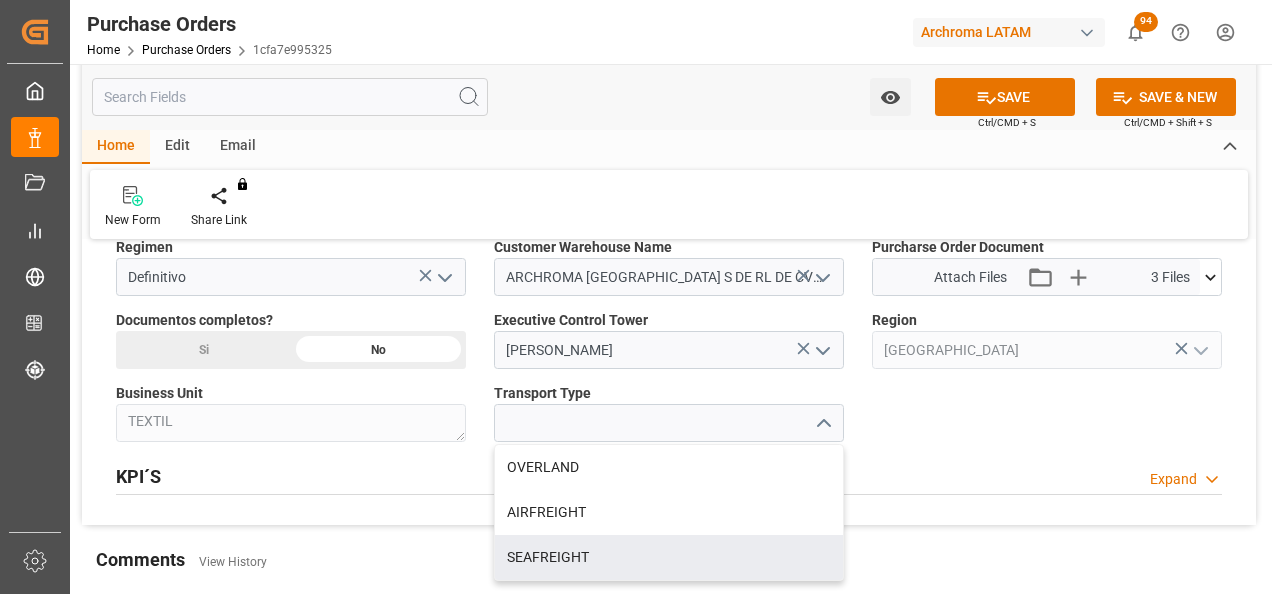 click on "SEAFREIGHT" at bounding box center [669, 557] 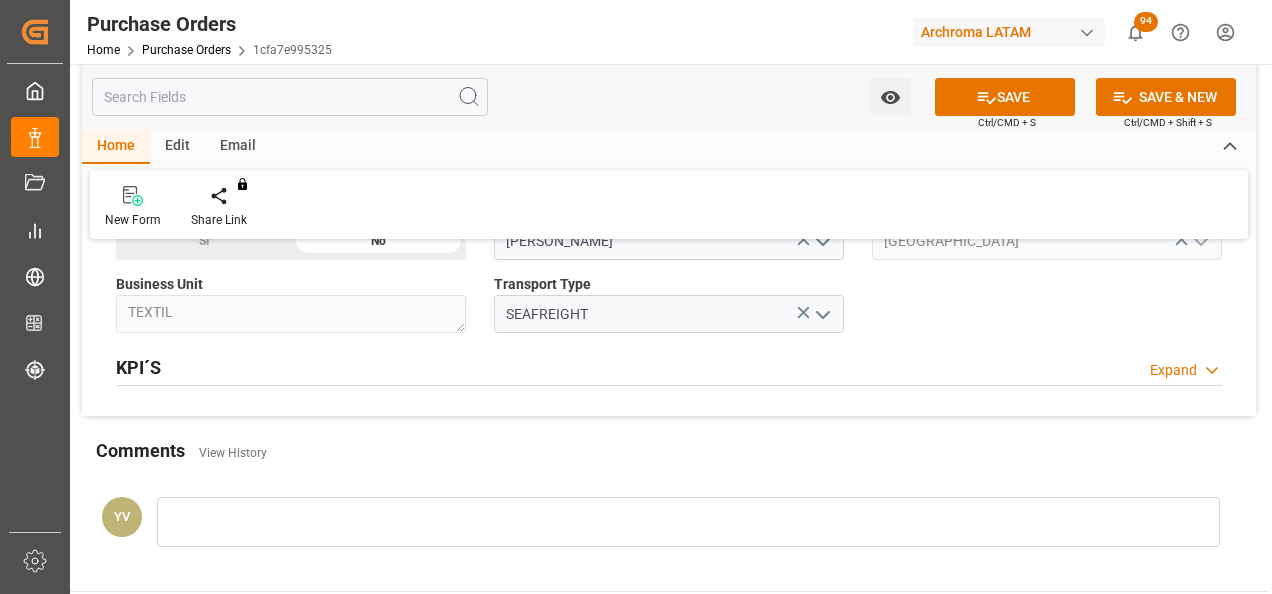 scroll, scrollTop: 1600, scrollLeft: 0, axis: vertical 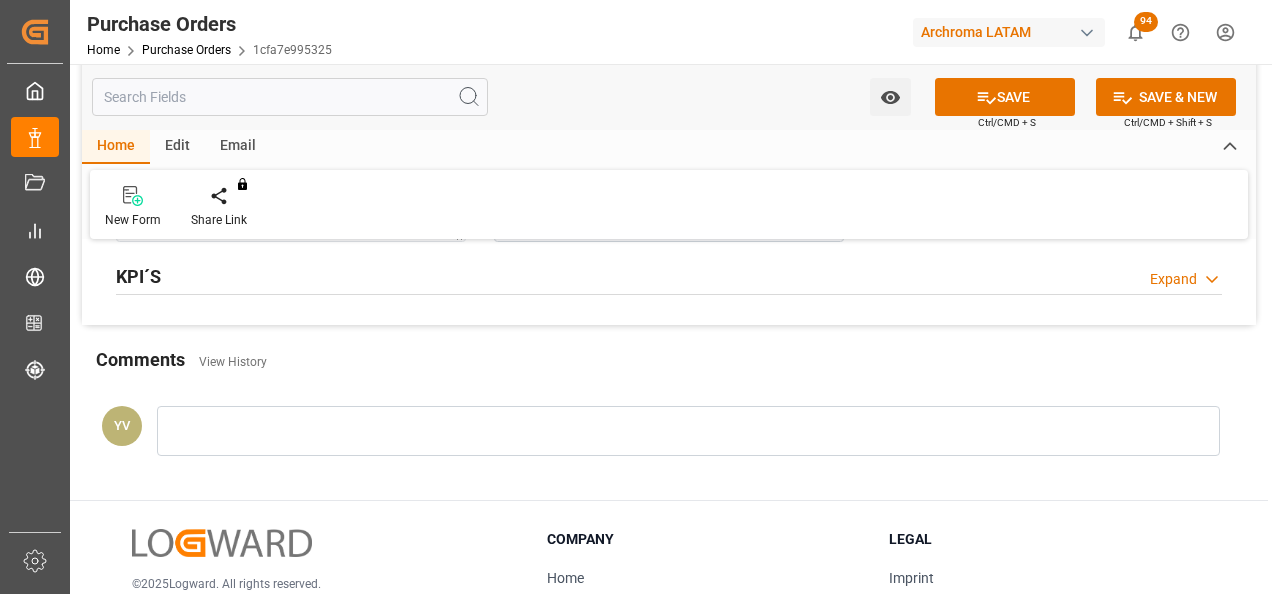 click at bounding box center (688, 431) 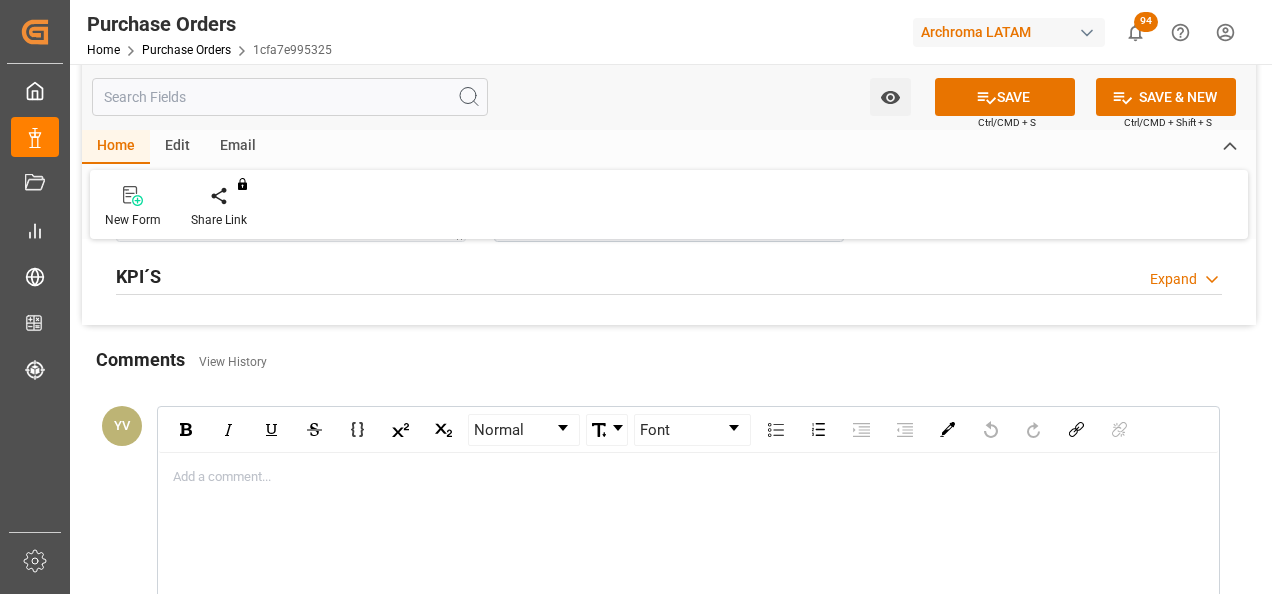 type 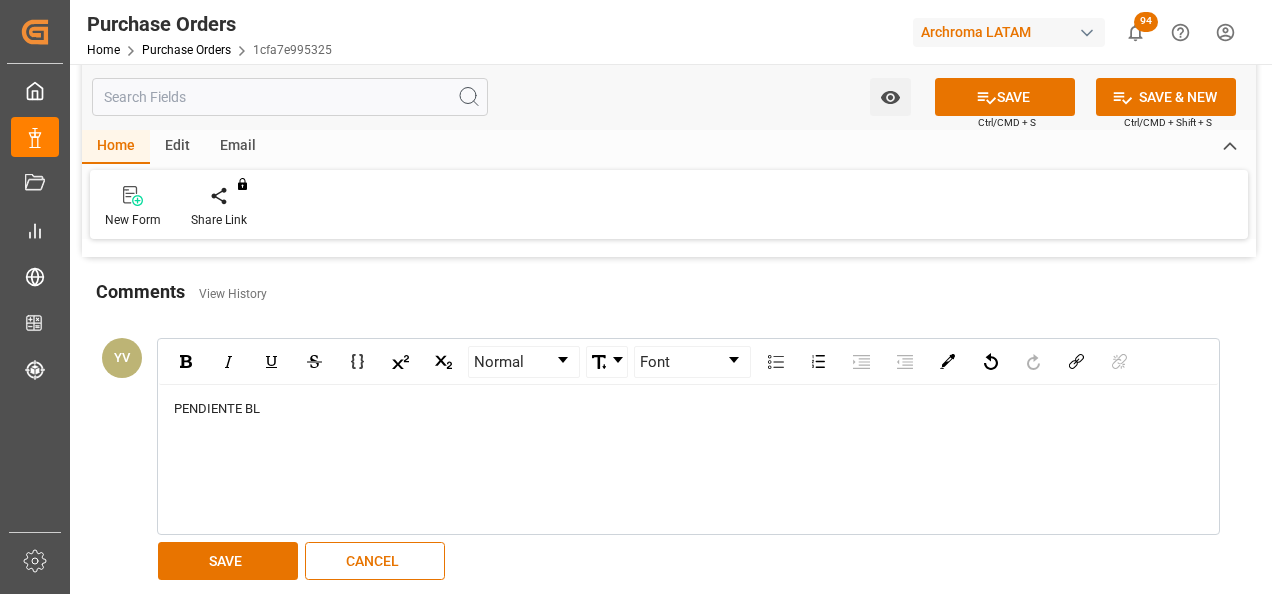 scroll, scrollTop: 1700, scrollLeft: 0, axis: vertical 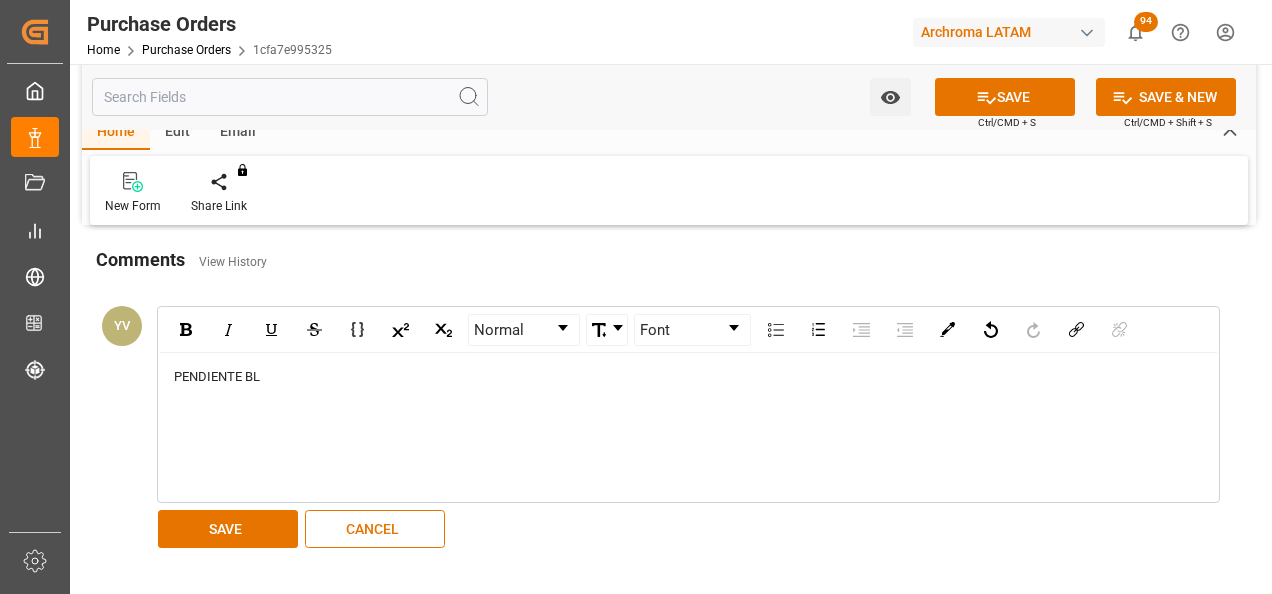 click on "SAVE" at bounding box center [228, 529] 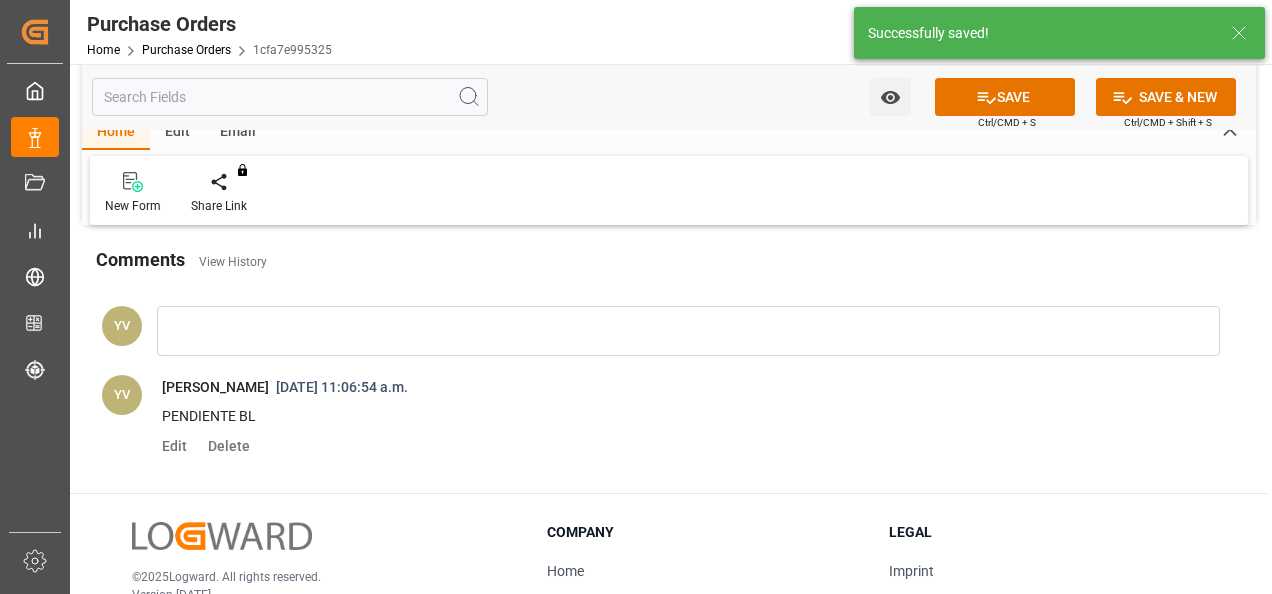 click 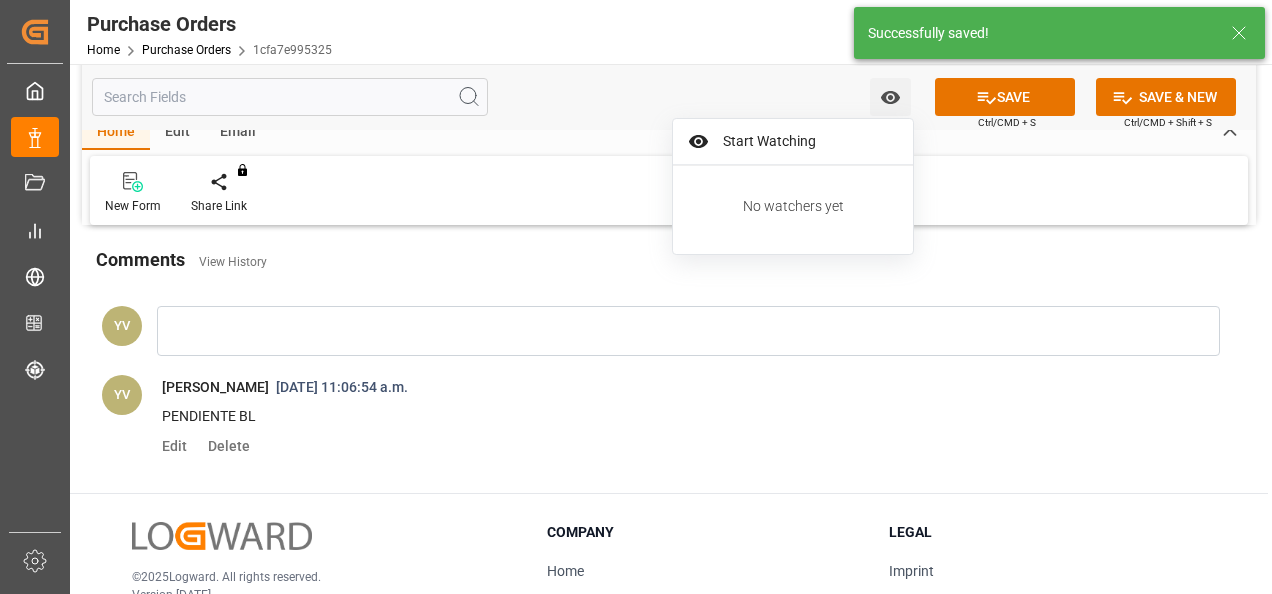 click on "Start Watching" at bounding box center [807, 141] 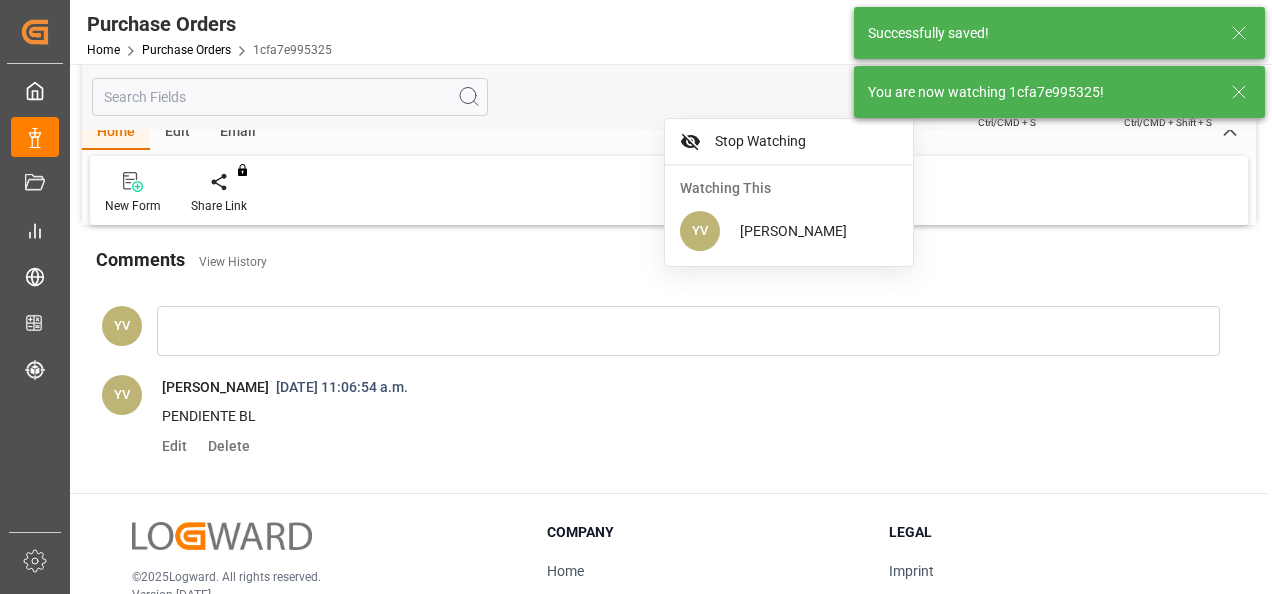 drag, startPoint x: 1239, startPoint y: 86, endPoint x: 1206, endPoint y: 102, distance: 36.67424 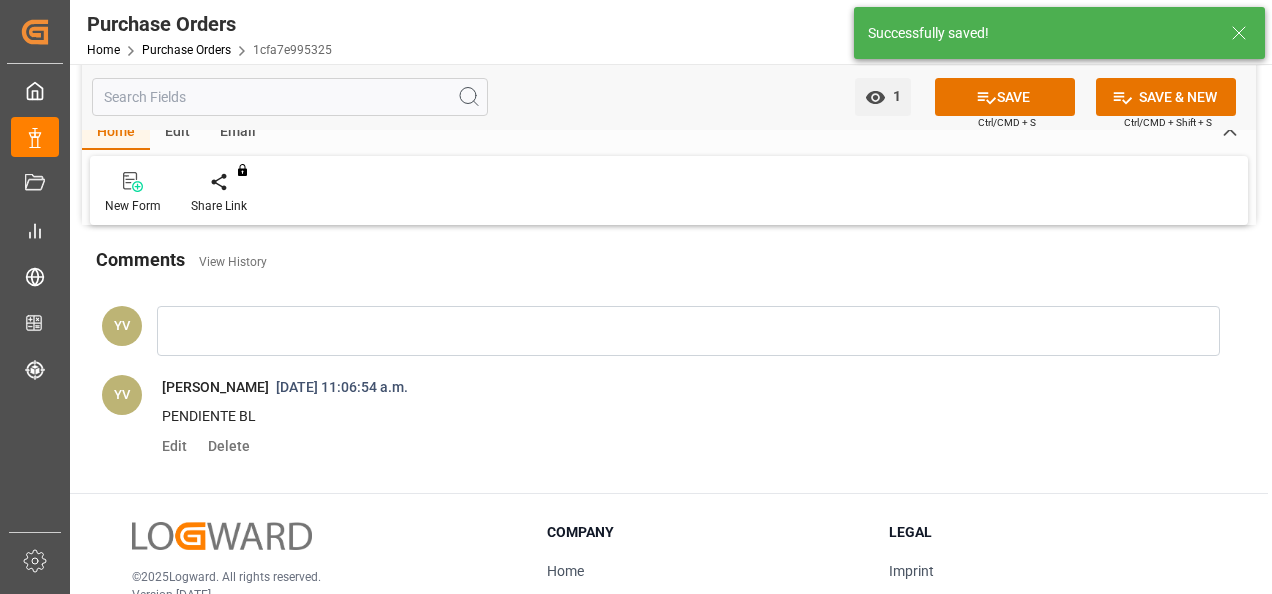 click on "SAVE" at bounding box center (1005, 97) 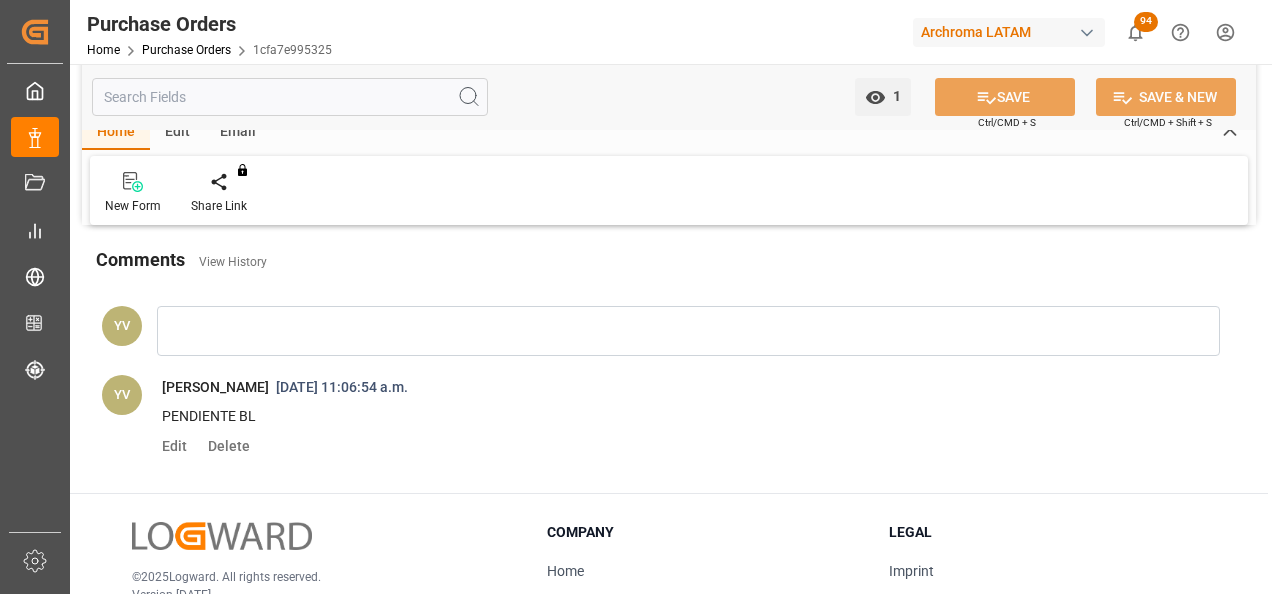 click on "Purchase Orders" at bounding box center (186, 50) 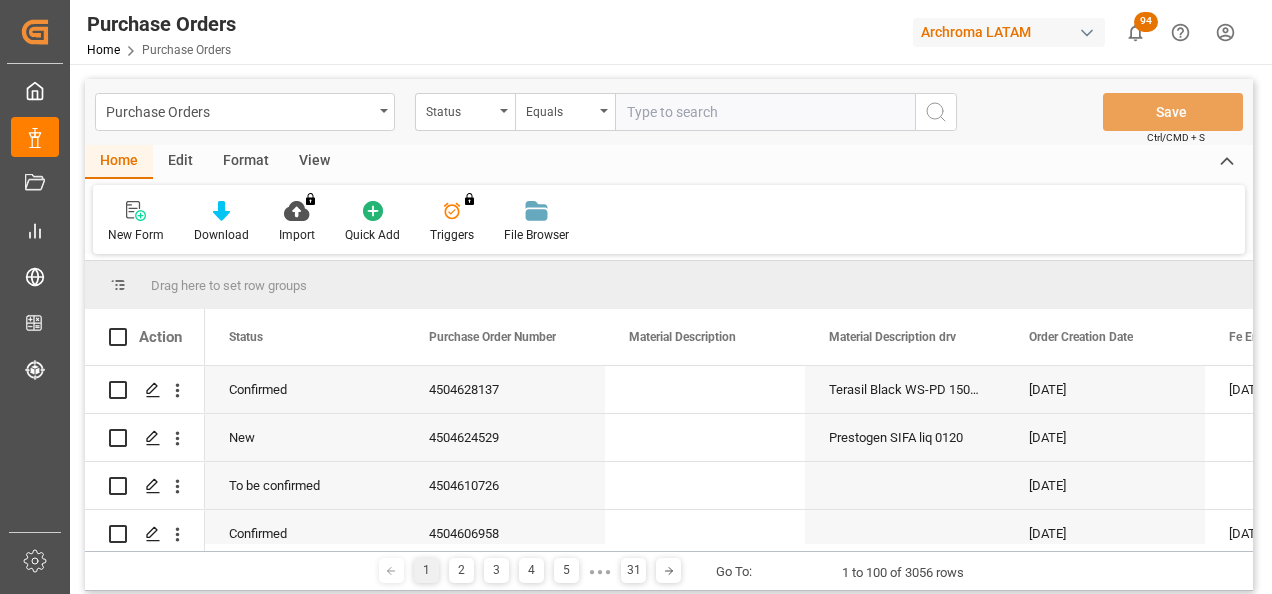 click on "Status" at bounding box center (460, 109) 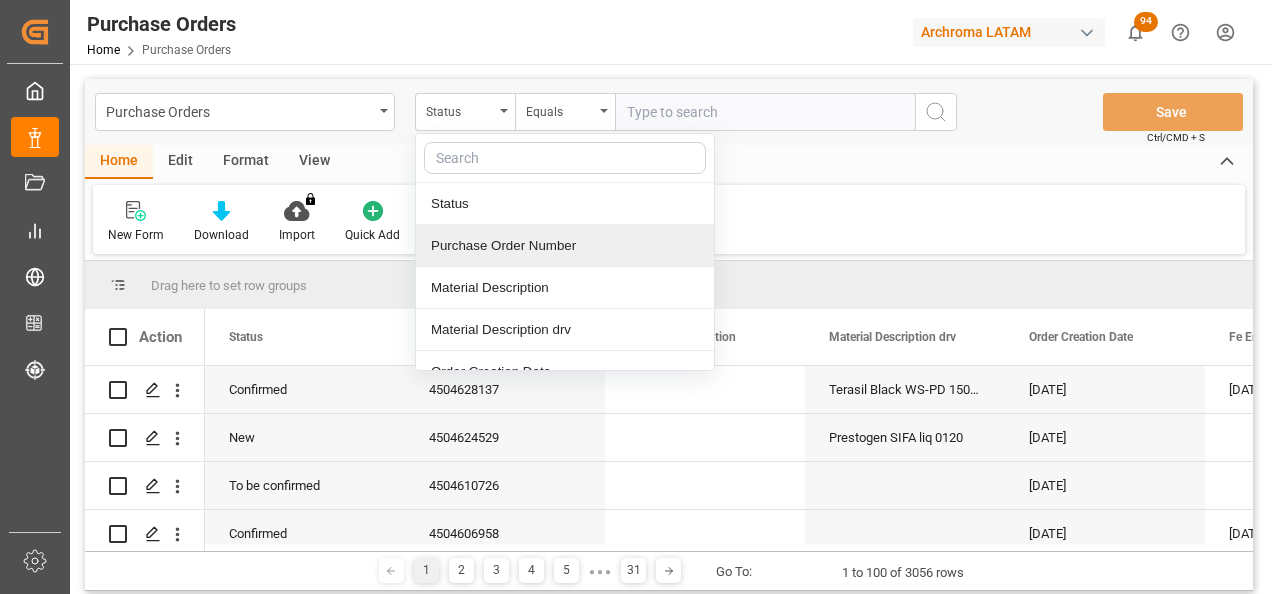click on "Purchase Order Number" at bounding box center (565, 246) 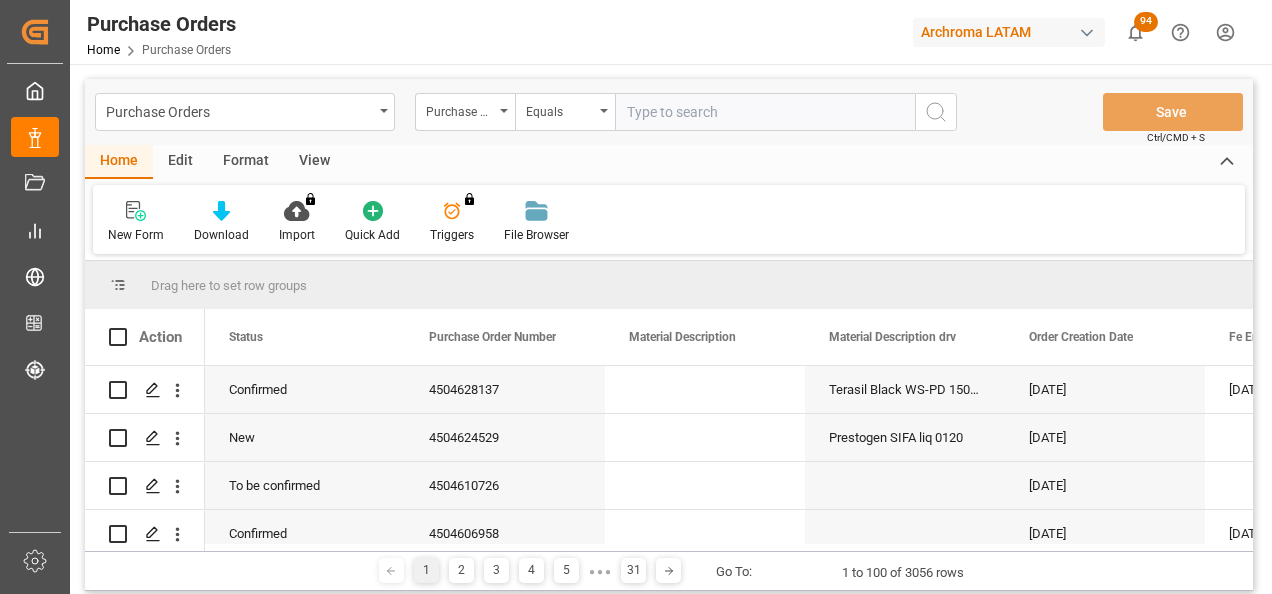 click at bounding box center (765, 112) 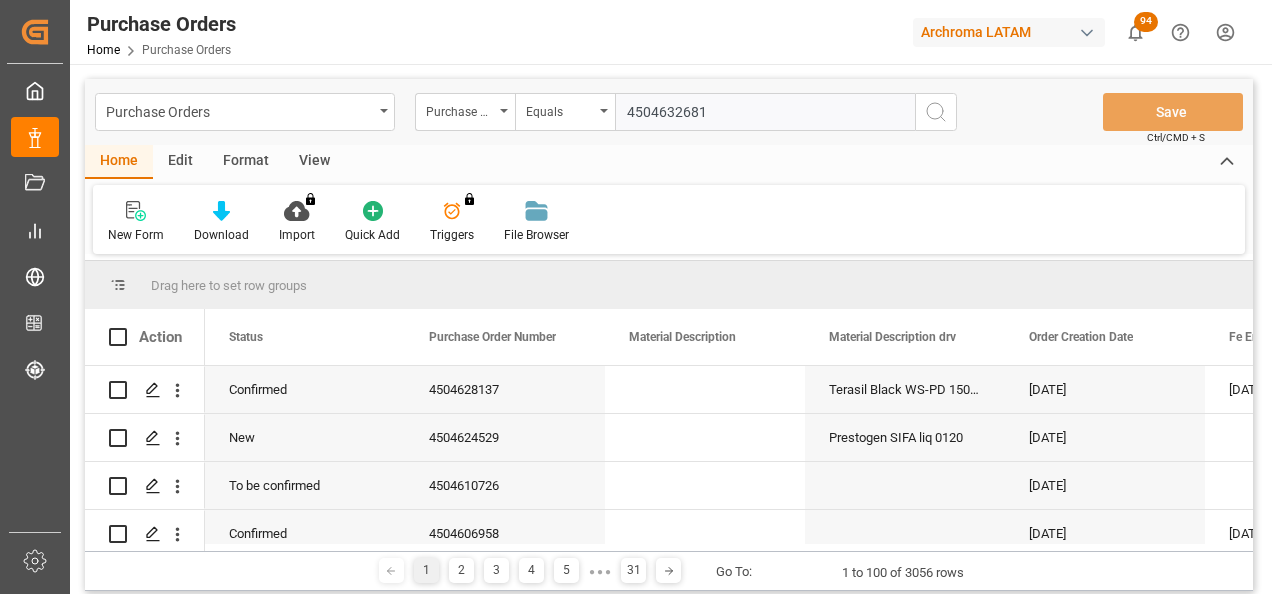 type 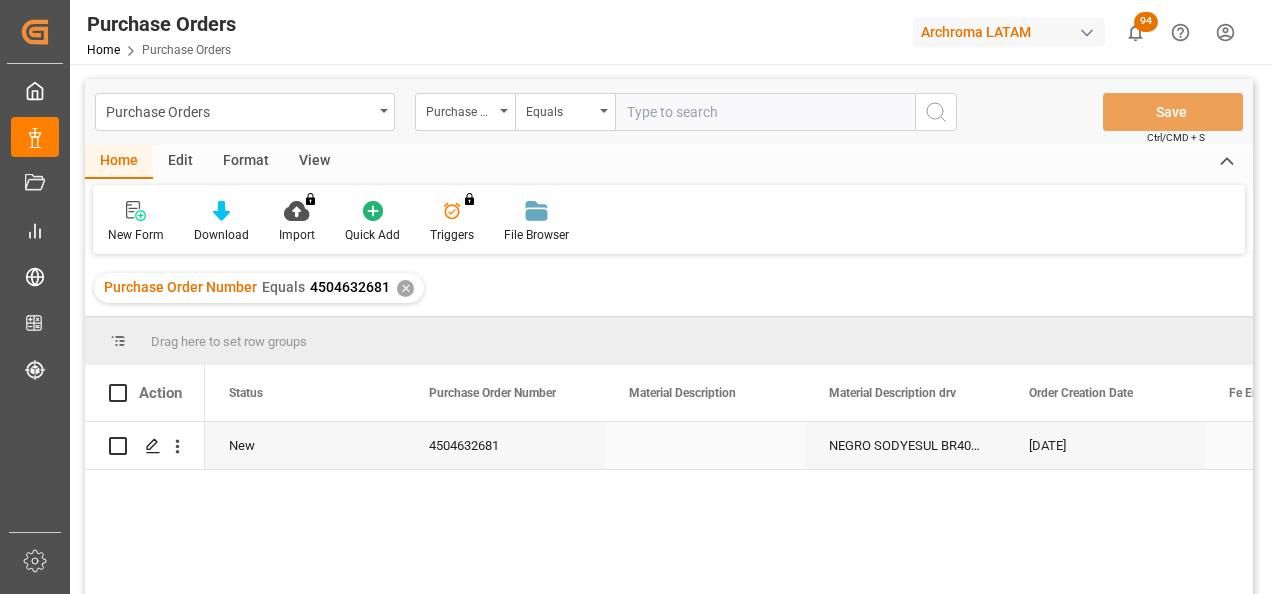 click at bounding box center [152, 446] 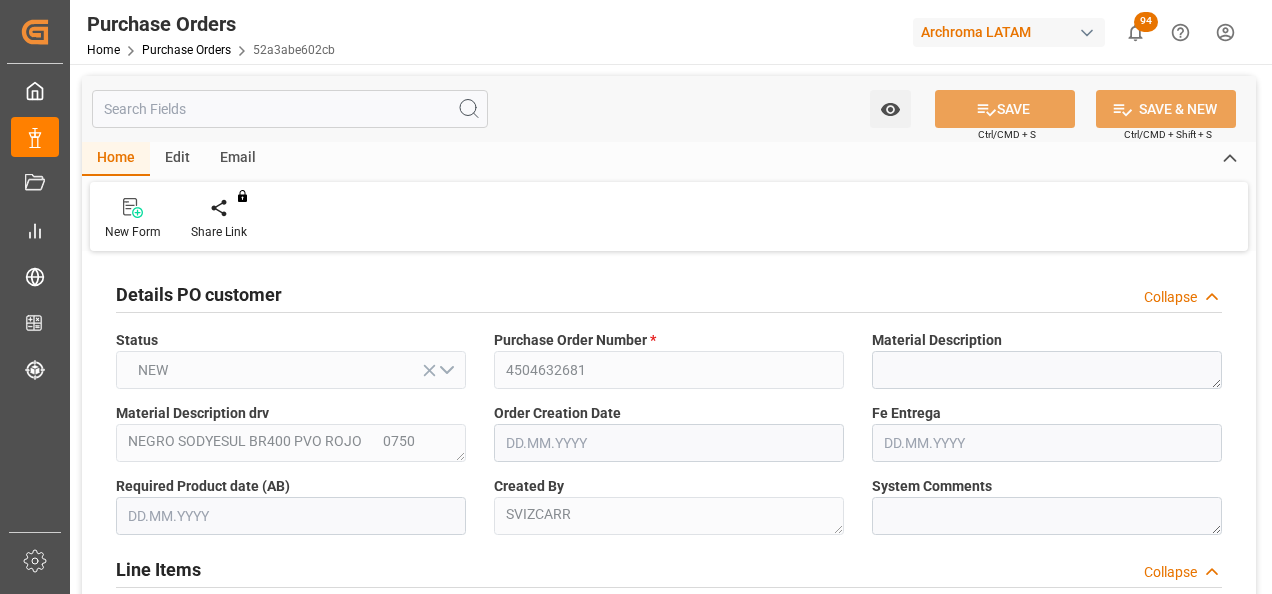 type on "[DATE]" 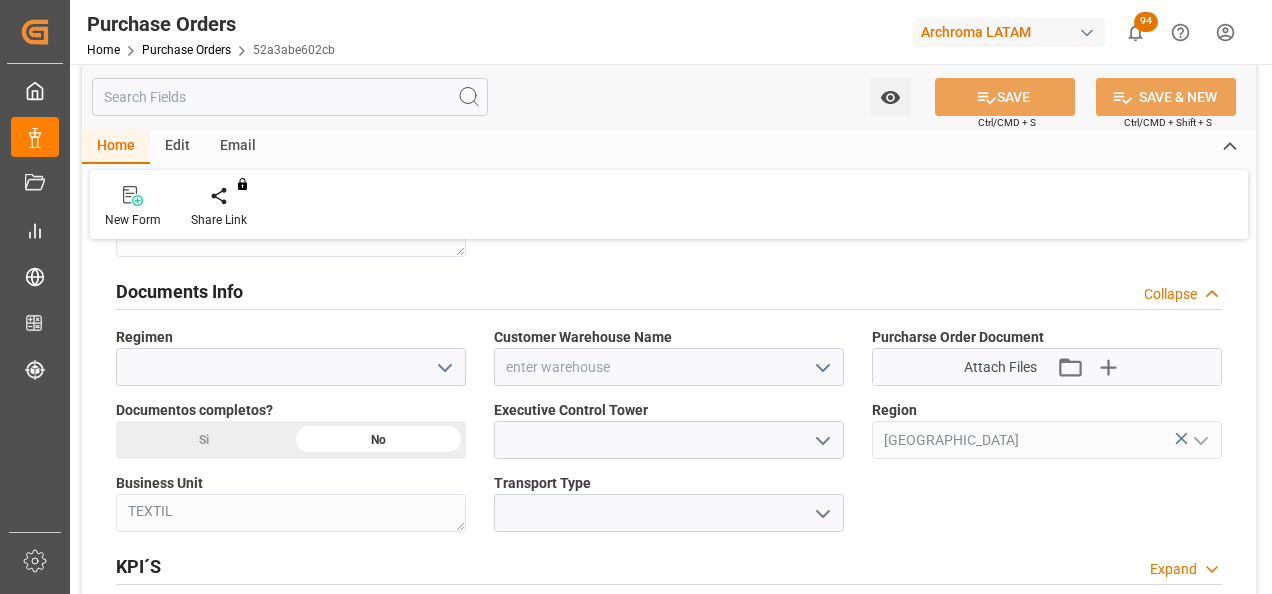 scroll, scrollTop: 1400, scrollLeft: 0, axis: vertical 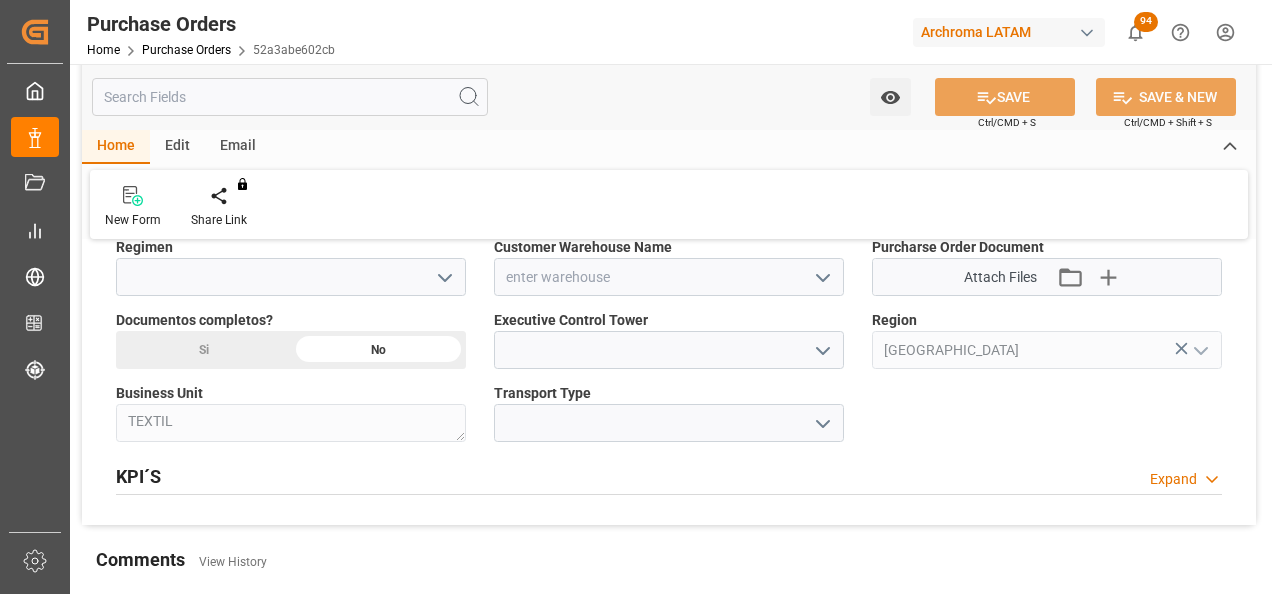 click 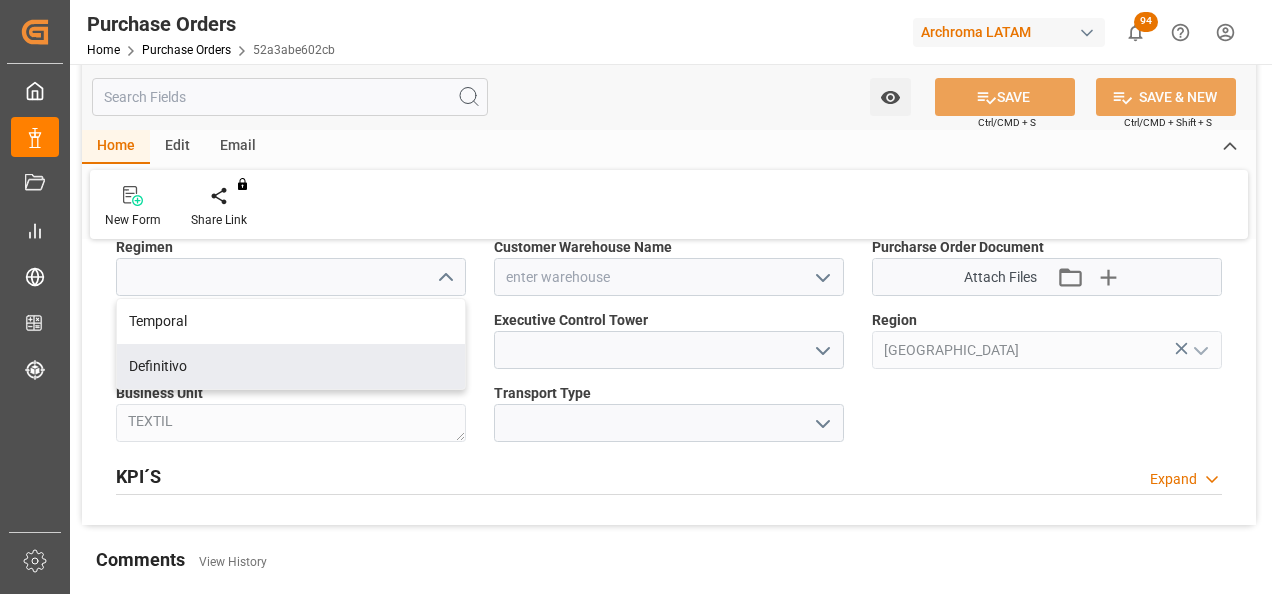 click on "Definitivo" at bounding box center [291, 366] 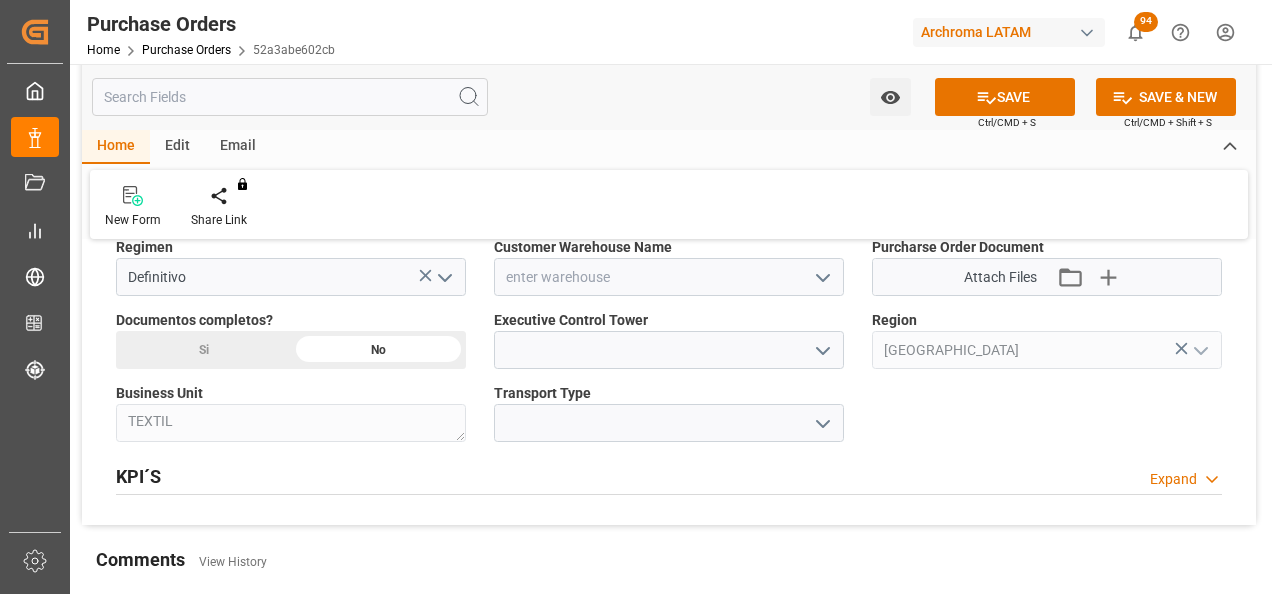 click 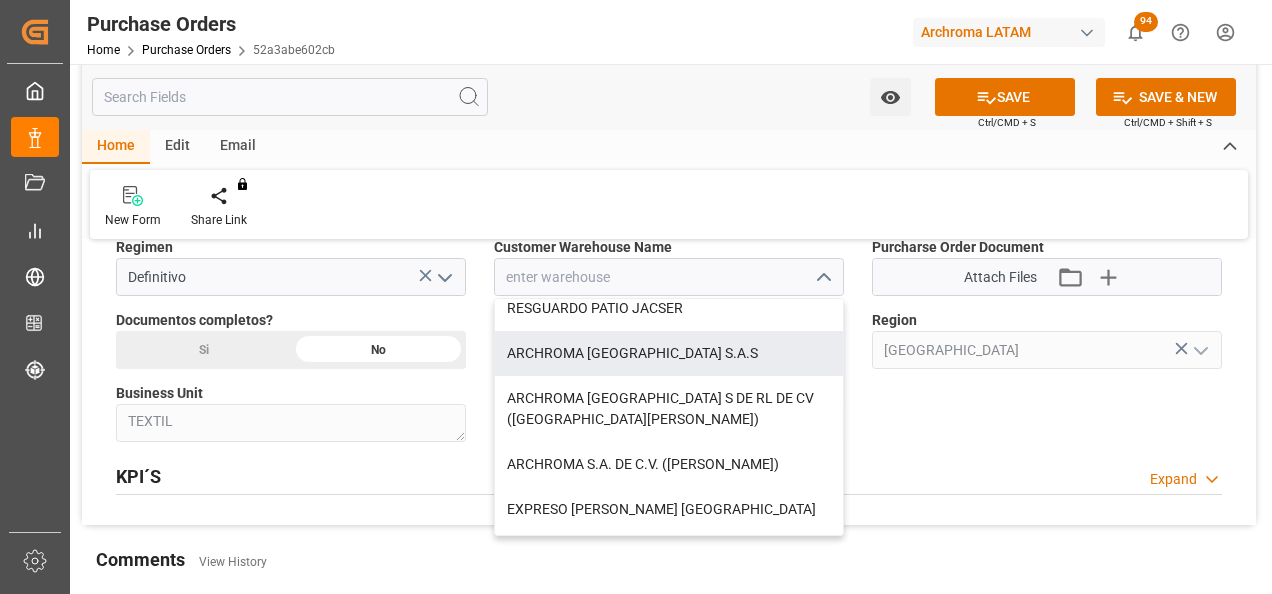 scroll, scrollTop: 300, scrollLeft: 0, axis: vertical 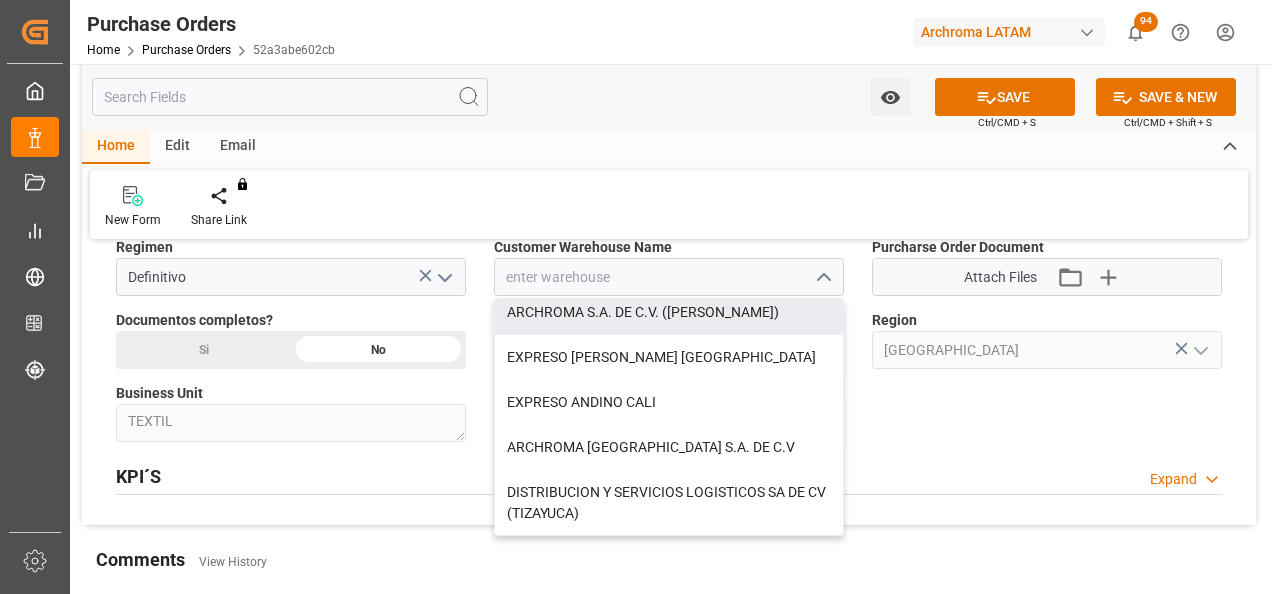 click on "ARCHROMA S.A. DE C.V. ([PERSON_NAME])" at bounding box center (669, 312) 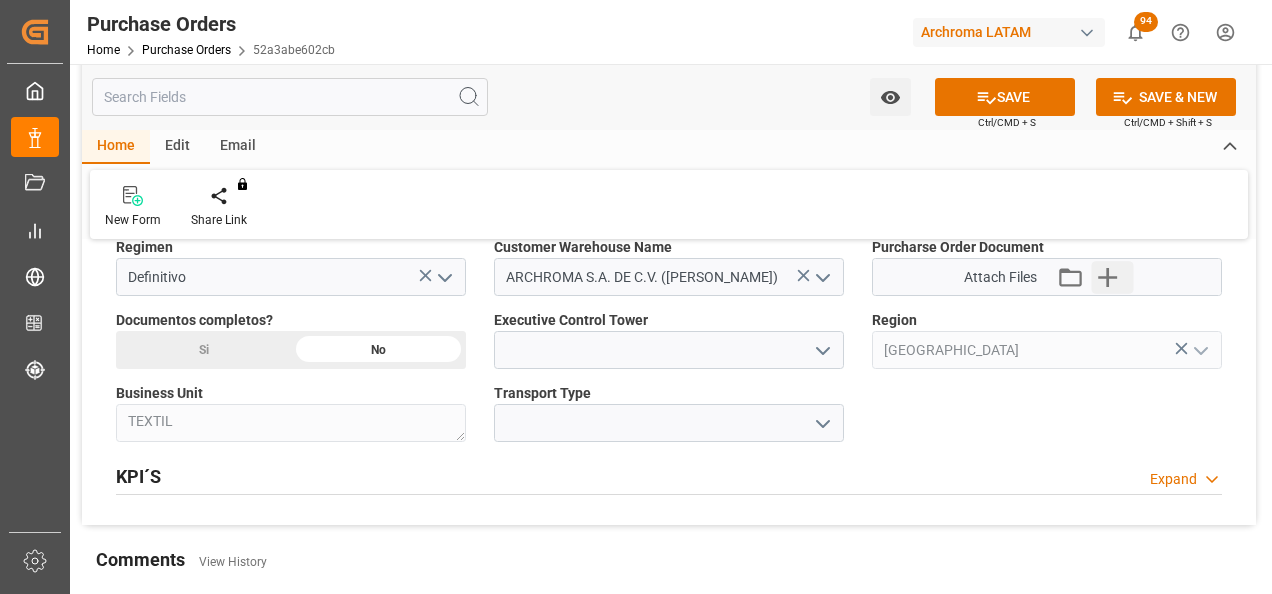click 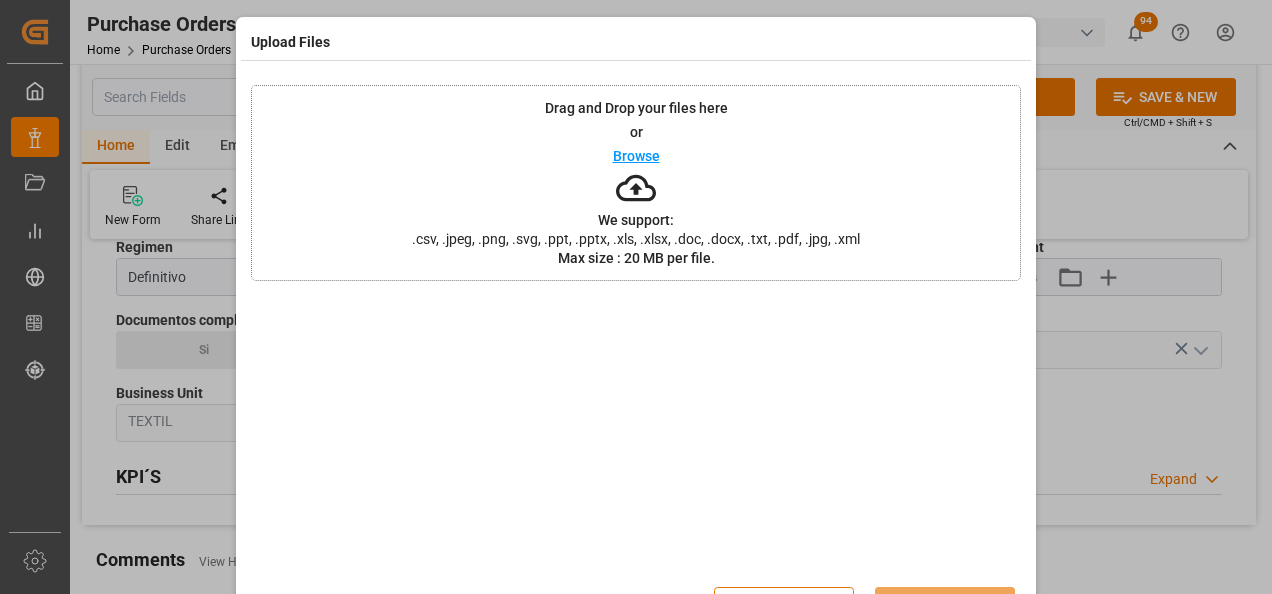 click on "Drag and Drop your files here or Browse We support: .csv, .jpeg, .png, .svg, .ppt, .pptx, .xls, .xlsx, .doc, .docx, .txt, .pdf, .jpg, .xml Max size : 20 MB per file." at bounding box center [636, 183] 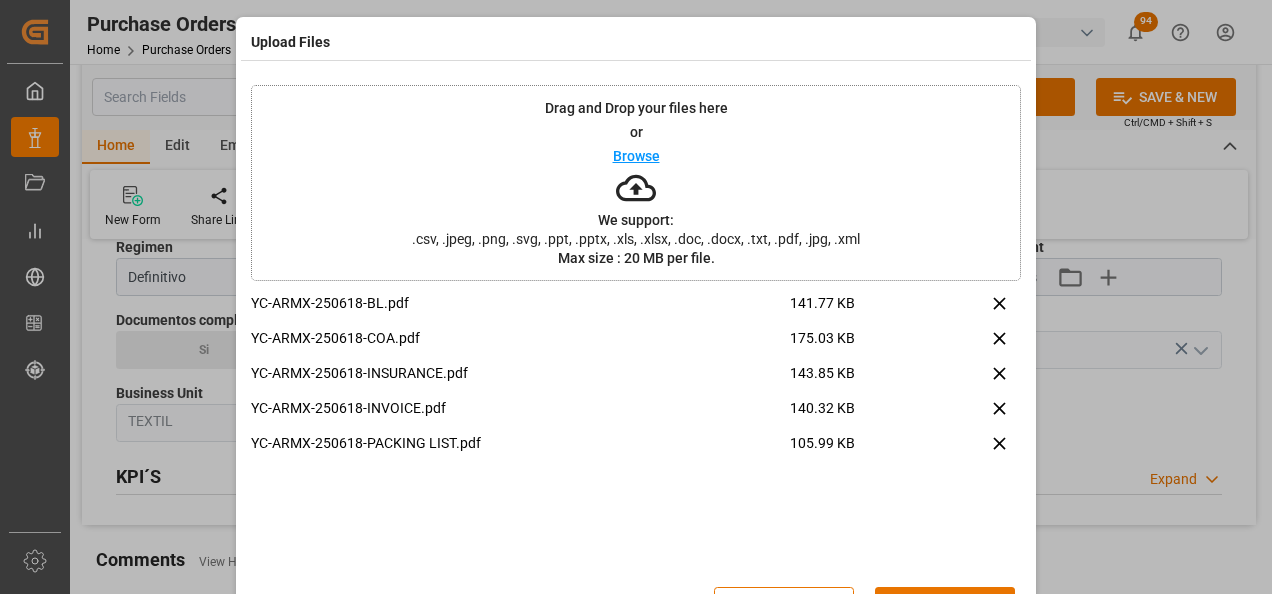 click on "Upload" at bounding box center (945, 606) 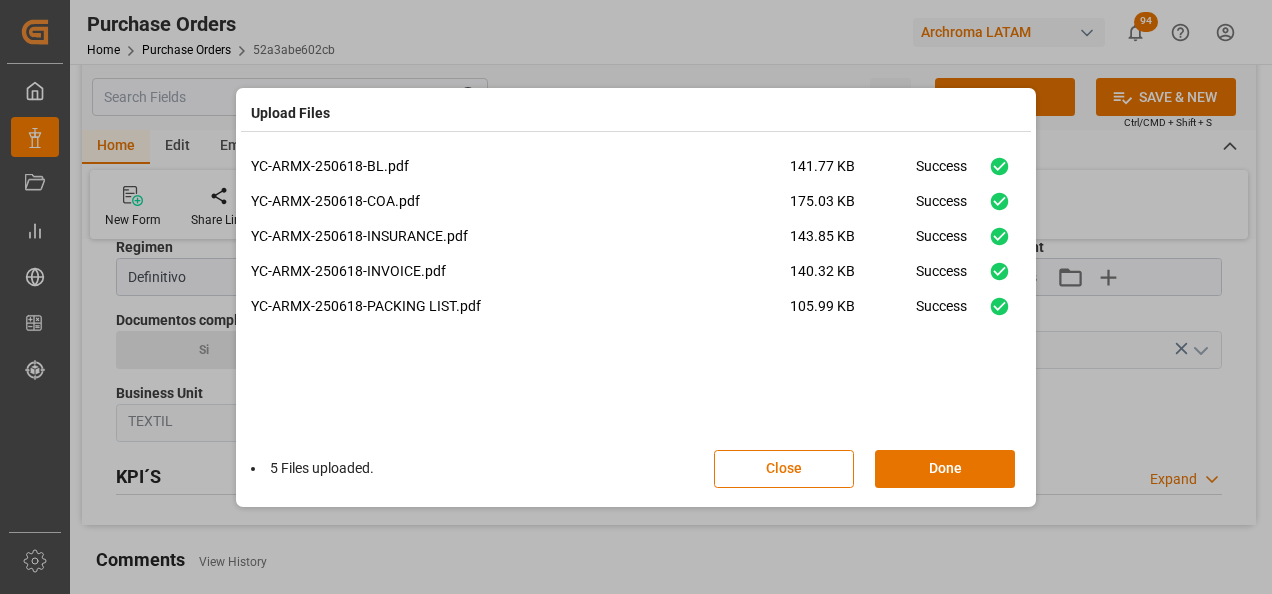 click on "YC-ARMX-250618-BL.pdf 141.77 KB Success YC-ARMX-250618-COA.pdf 175.03 KB Success YC-ARMX-250618-INSURANCE.pdf 143.85 KB Success YC-ARMX-250618-INVOICE.pdf 140.32 KB Success YC-ARMX-250618-PACKING LIST.pdf 105.99 KB Success" at bounding box center (636, 296) 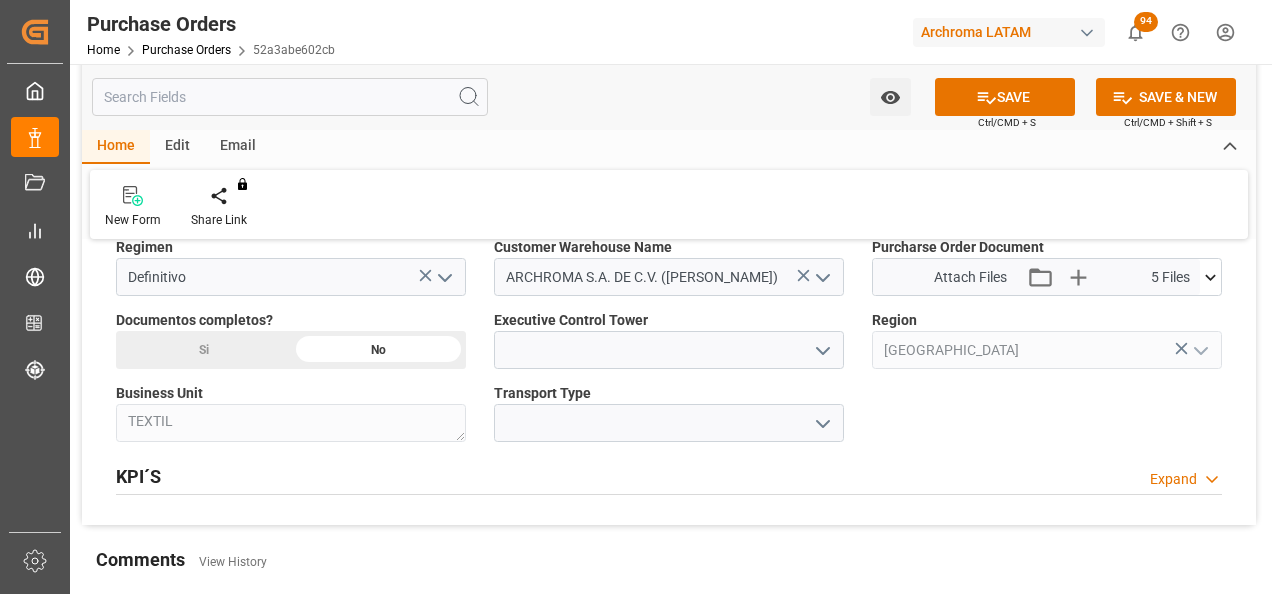 click on "Si" at bounding box center [203, -340] 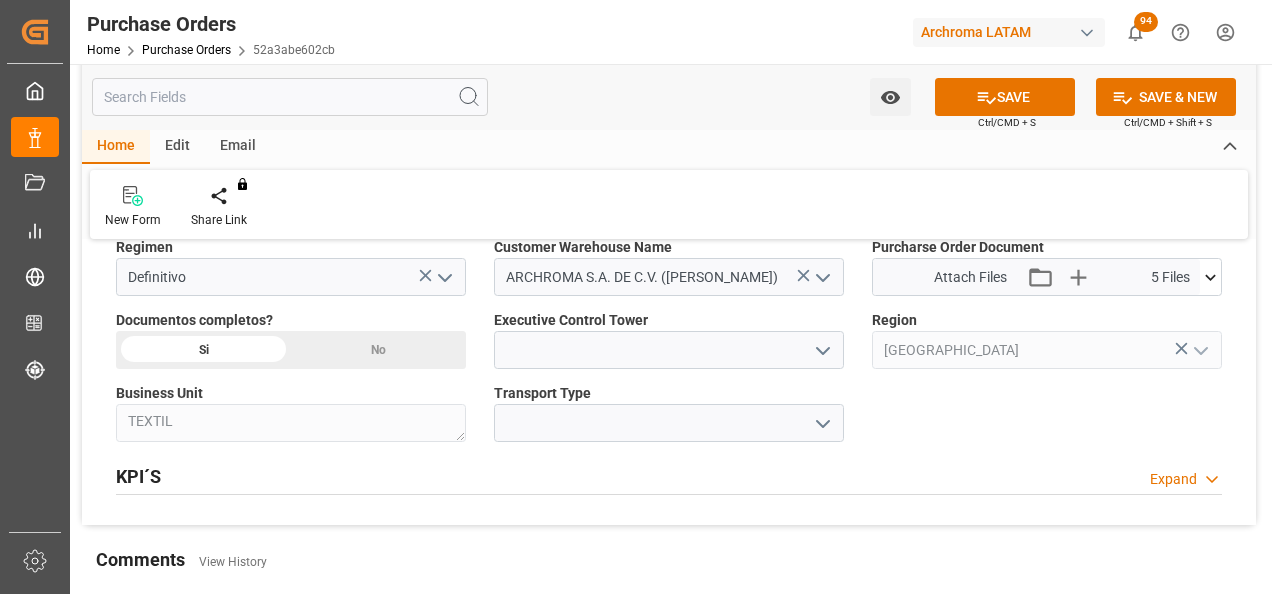 click 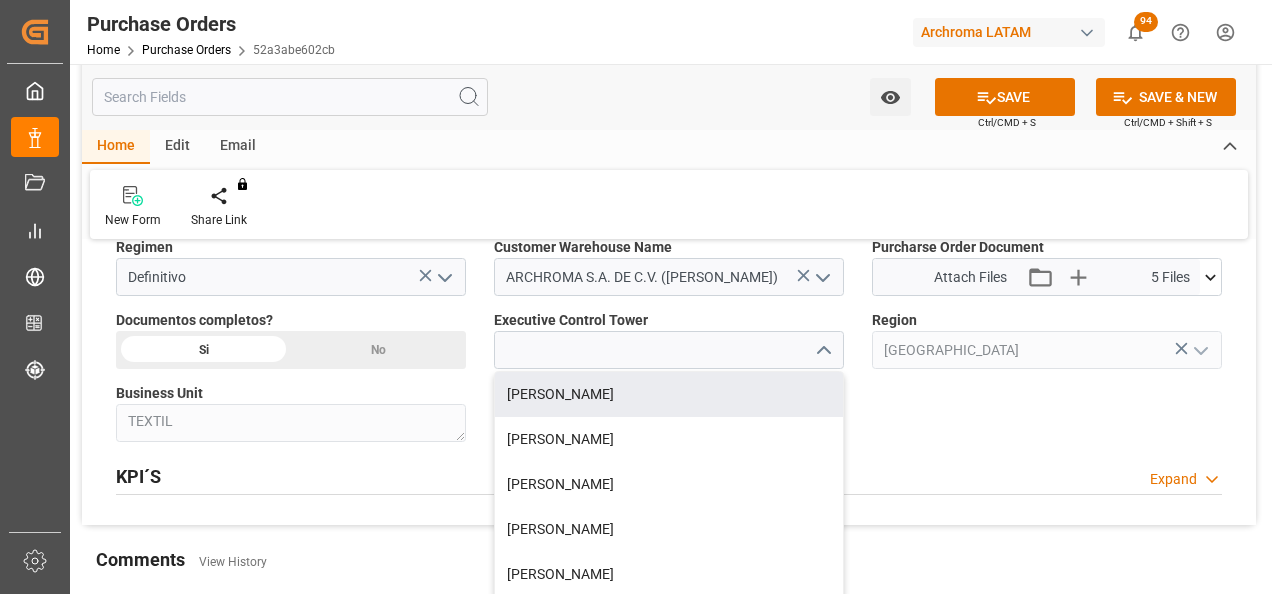 click on "[PERSON_NAME]" at bounding box center [669, 394] 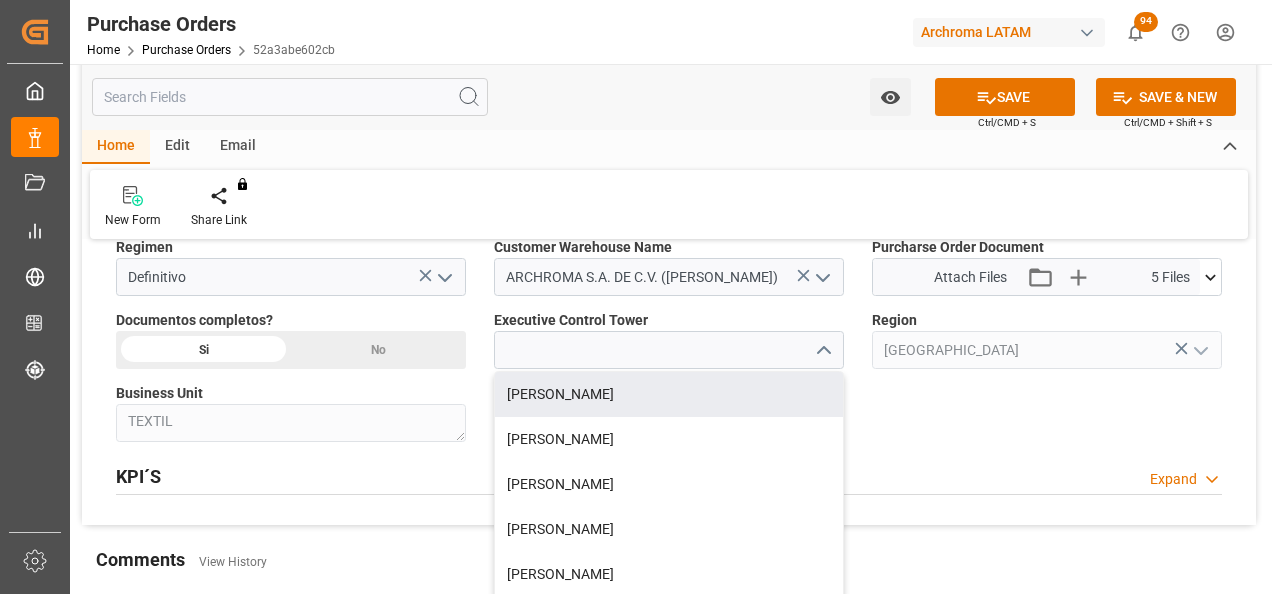 type on "[PERSON_NAME]" 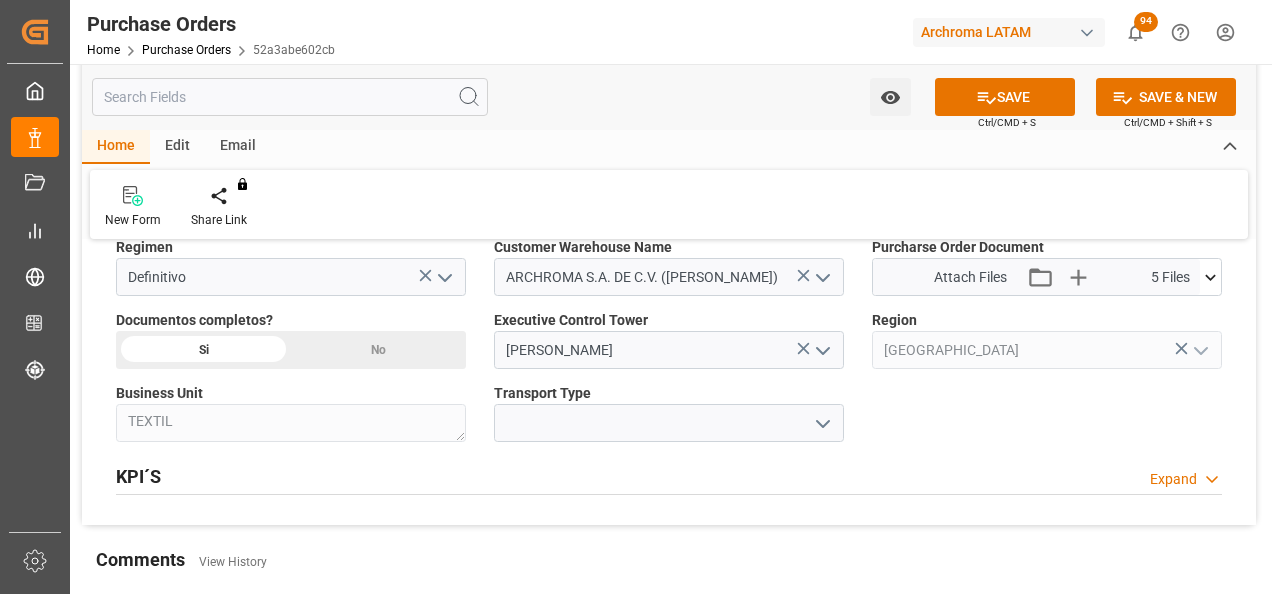 click 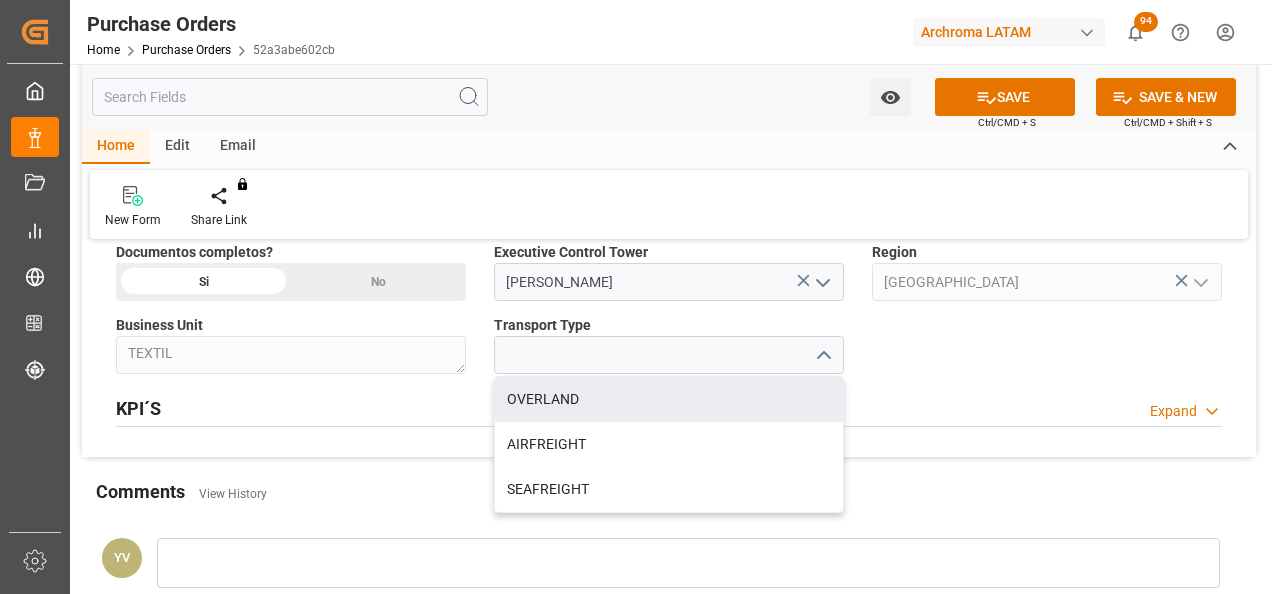 scroll, scrollTop: 1500, scrollLeft: 0, axis: vertical 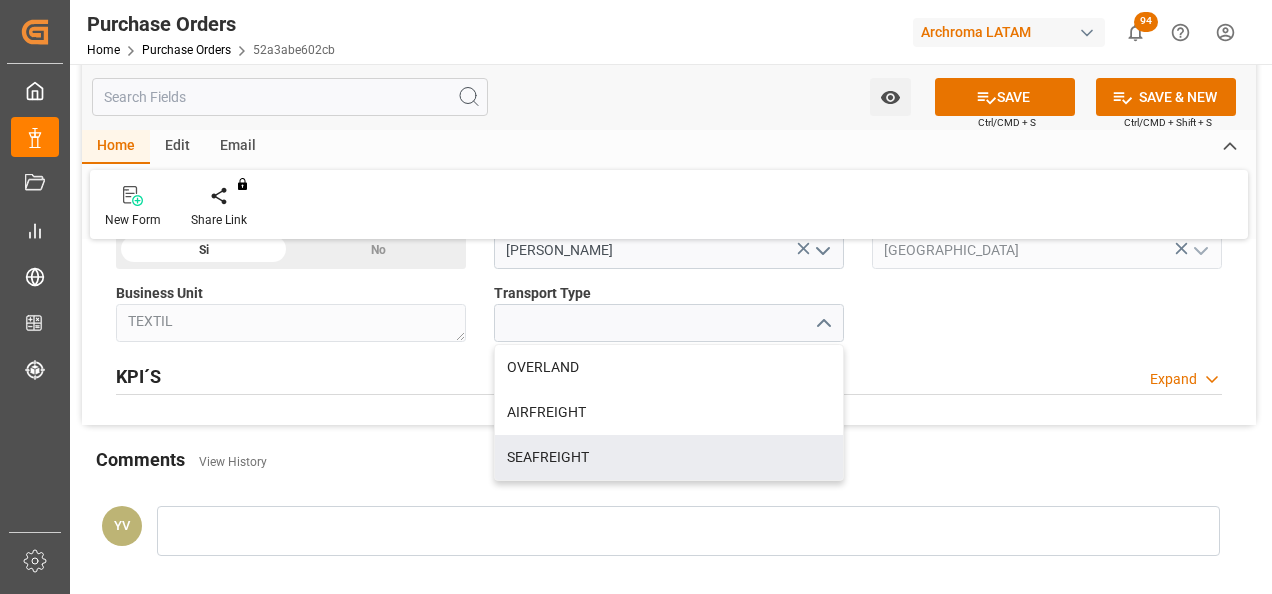 click on "SEAFREIGHT" at bounding box center (669, 457) 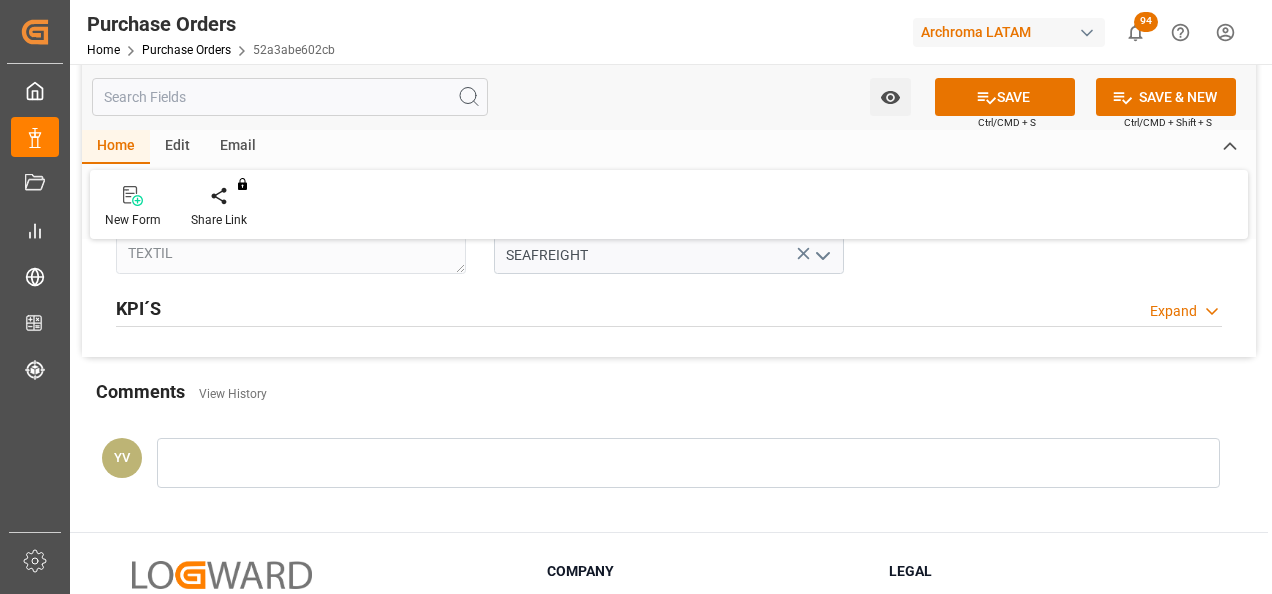 scroll, scrollTop: 1600, scrollLeft: 0, axis: vertical 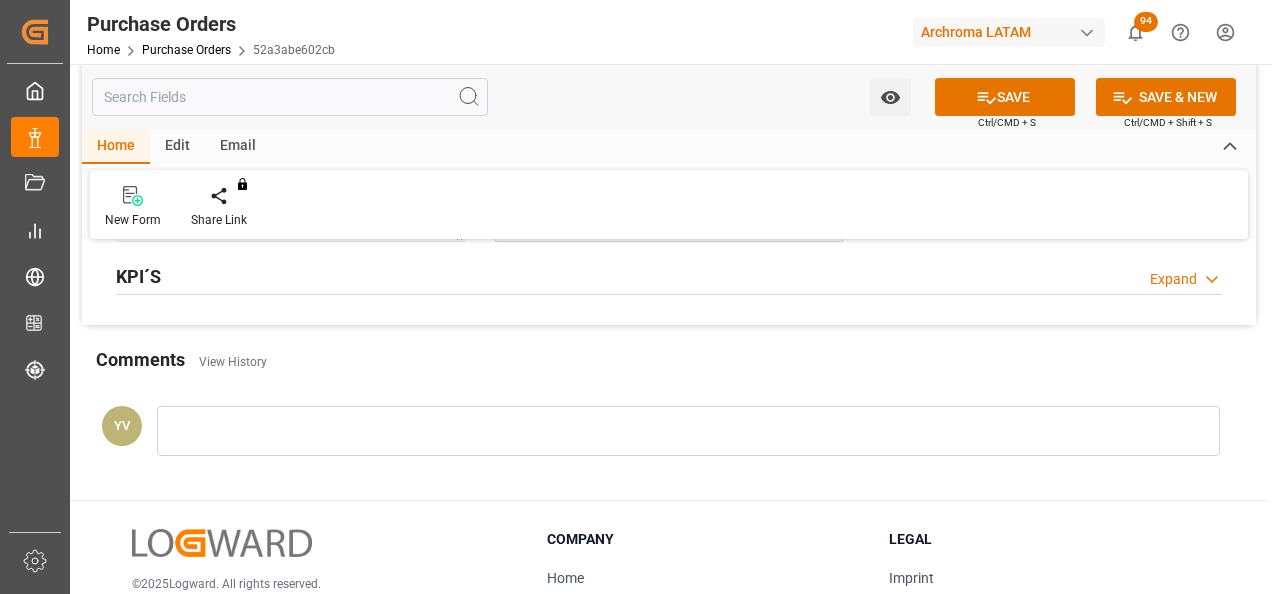 click at bounding box center (688, 431) 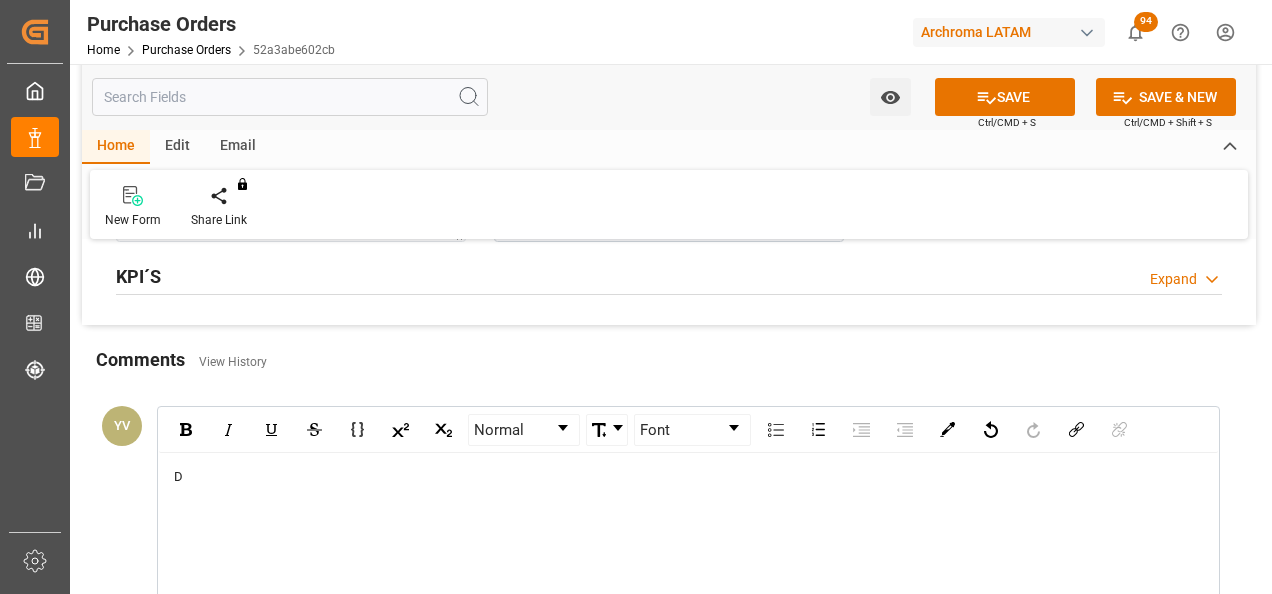 type 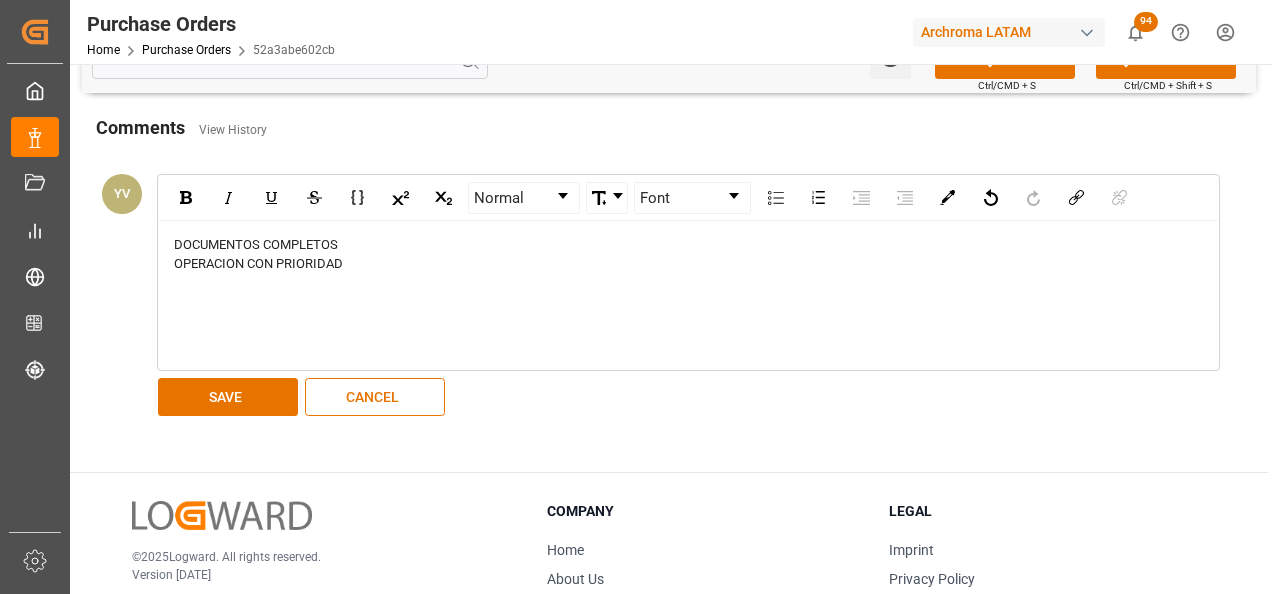 scroll, scrollTop: 1900, scrollLeft: 0, axis: vertical 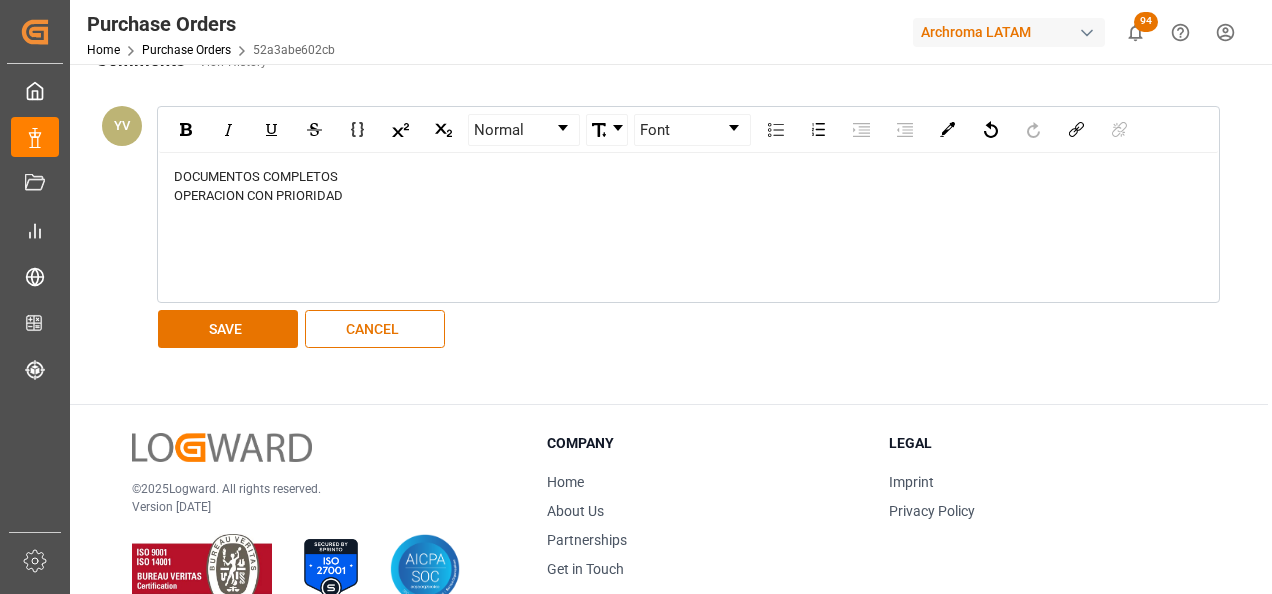 click on "SAVE" at bounding box center [228, 329] 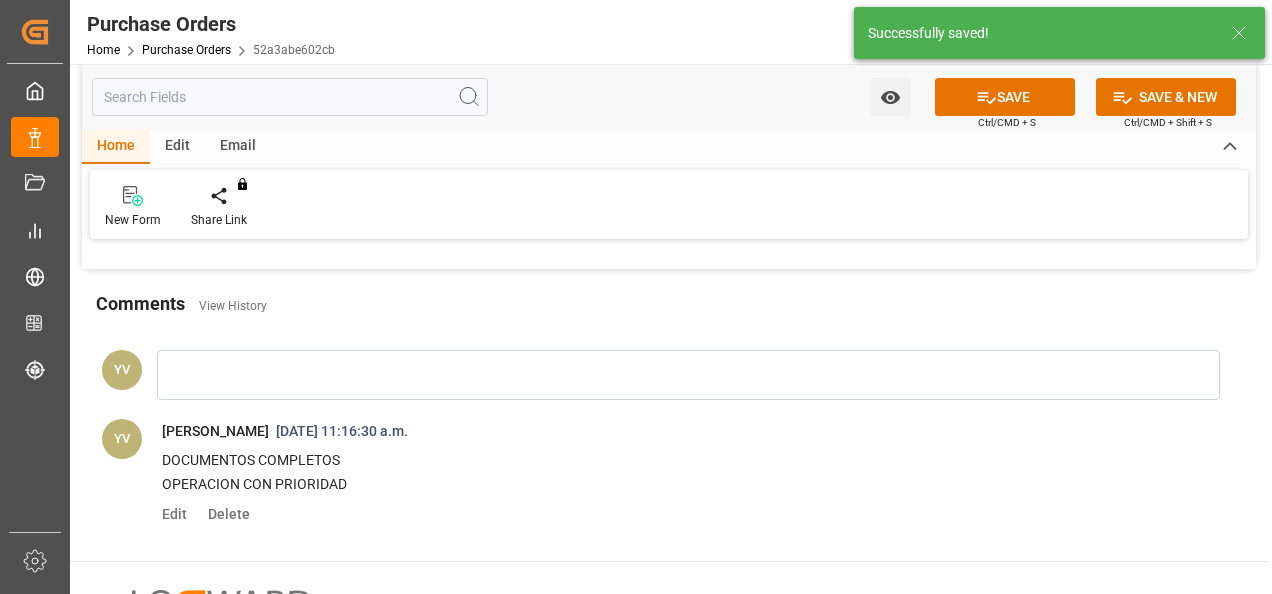 scroll, scrollTop: 1600, scrollLeft: 0, axis: vertical 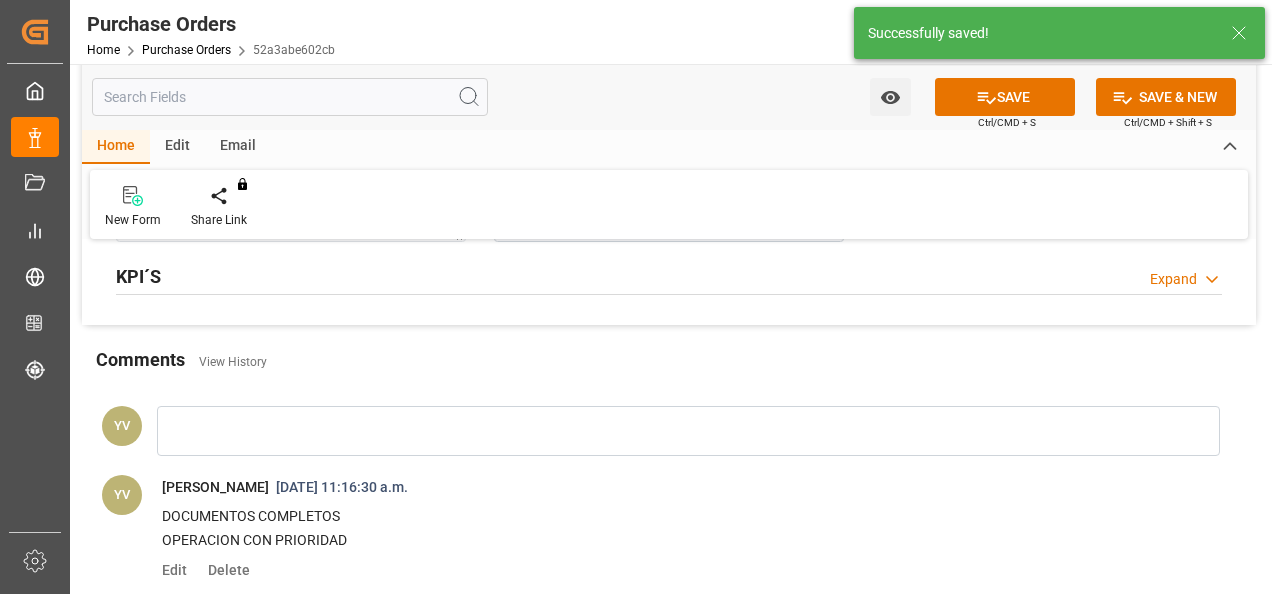 click 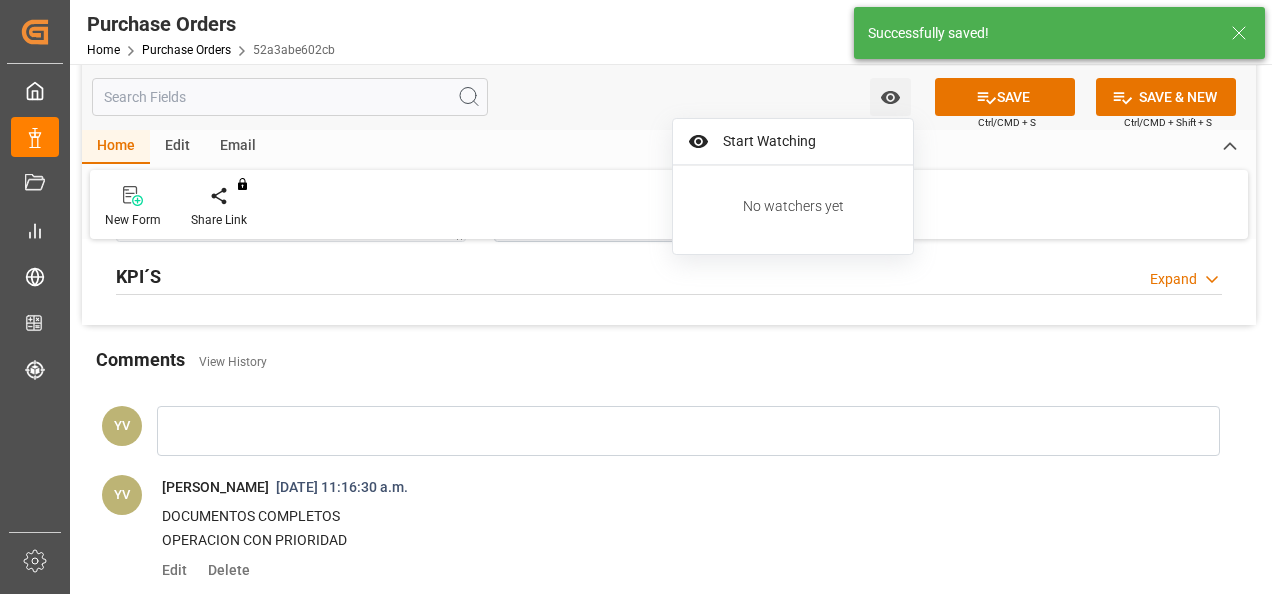 click on "Start Watching" at bounding box center [793, 142] 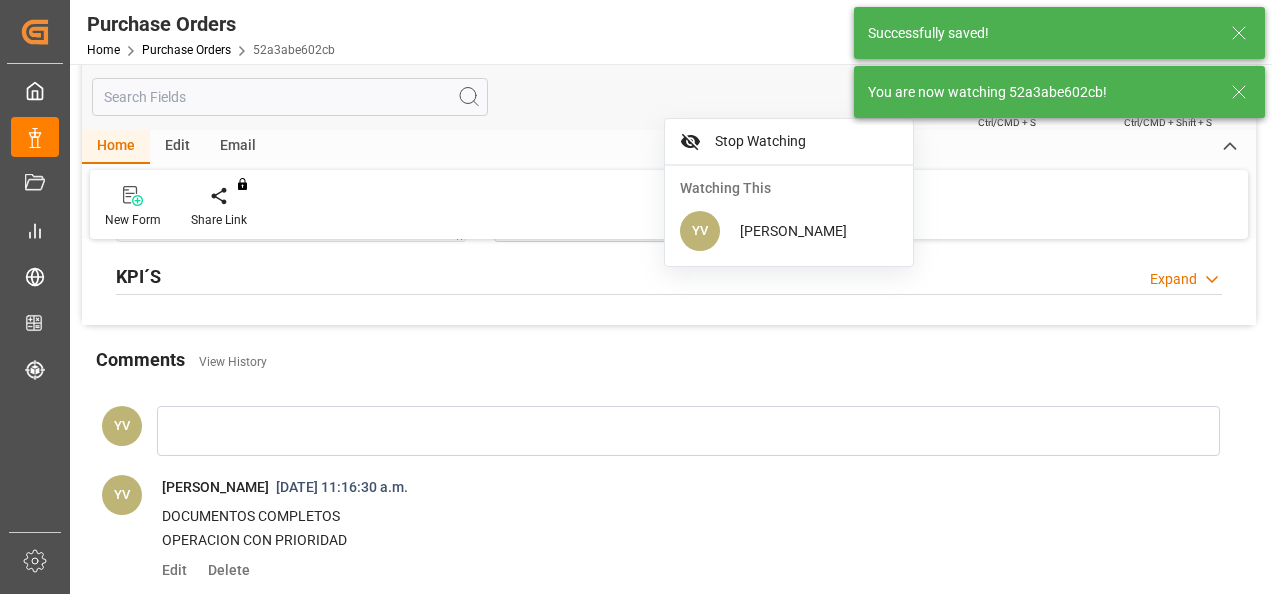 click on "You are now watching 52a3abe602cb!" at bounding box center [1059, 92] 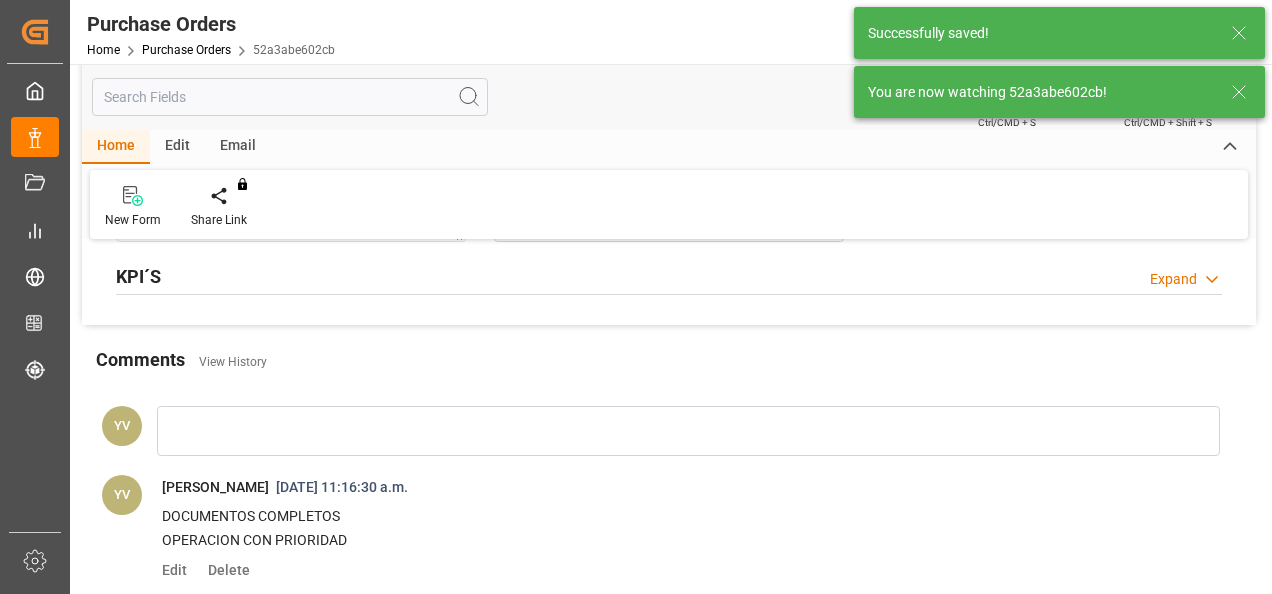 click 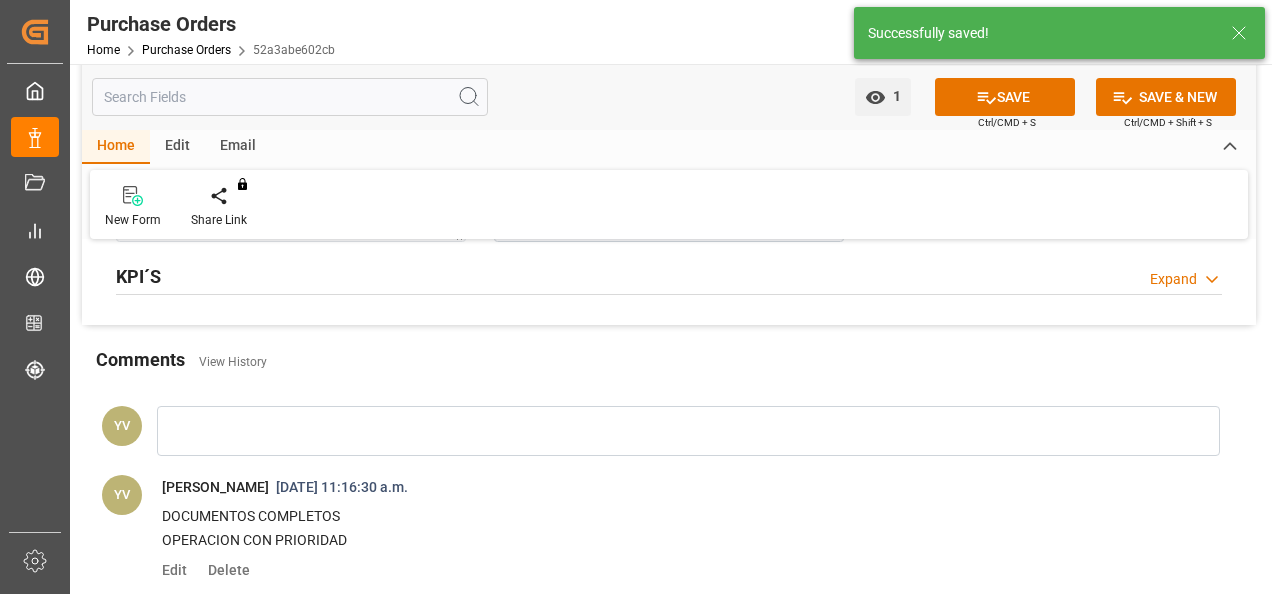 click 